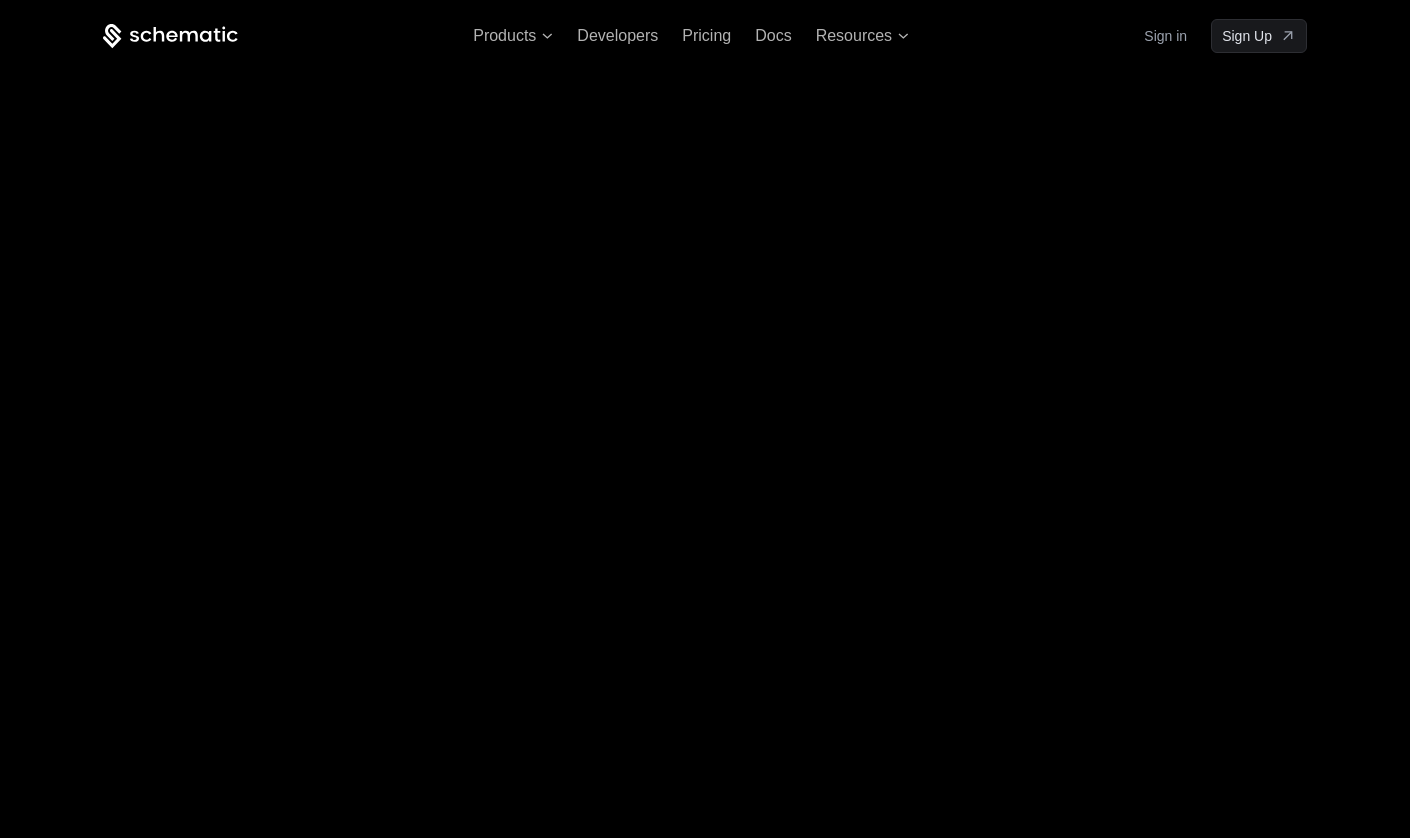 scroll, scrollTop: 0, scrollLeft: 0, axis: both 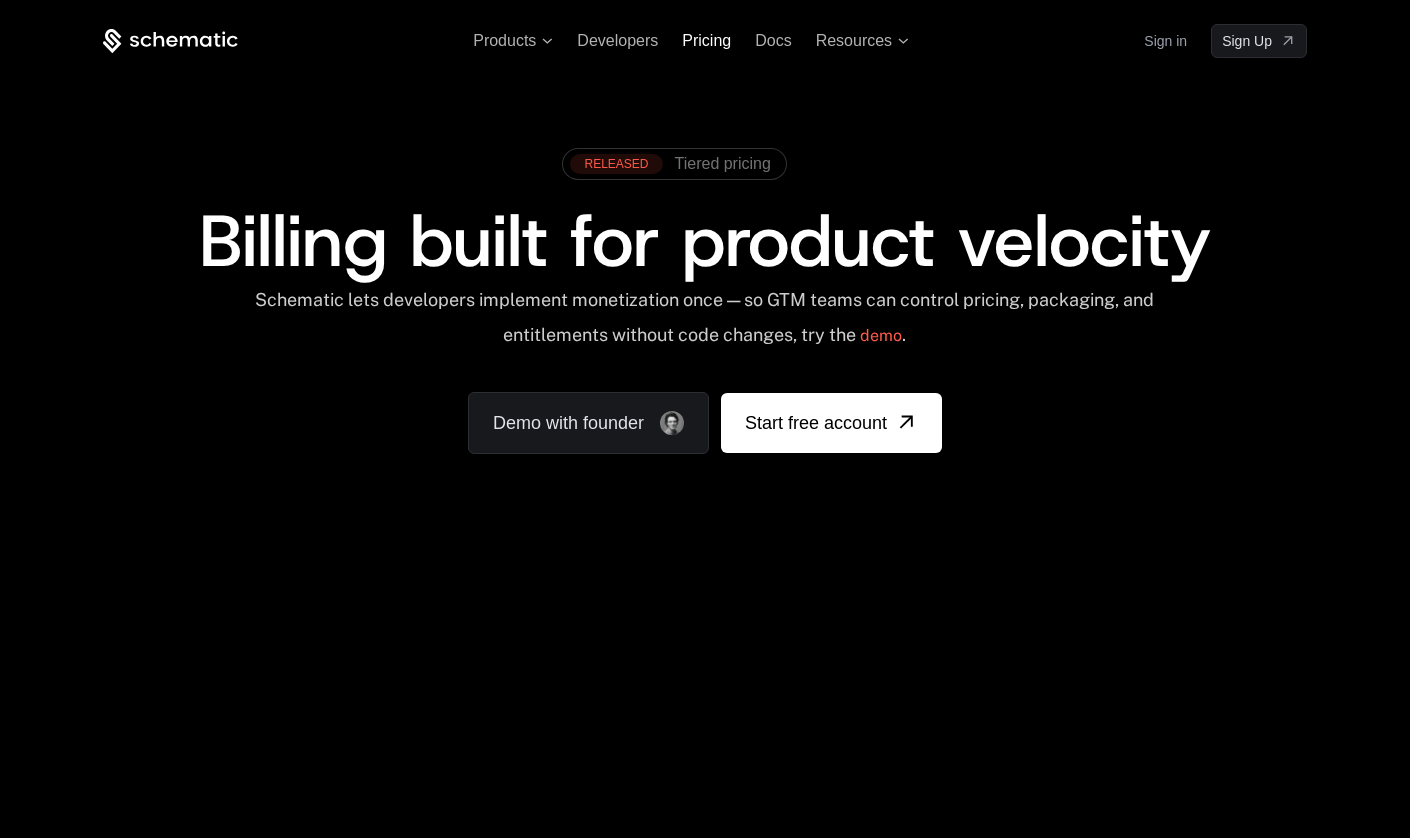 click on "Pricing" at bounding box center [706, 40] 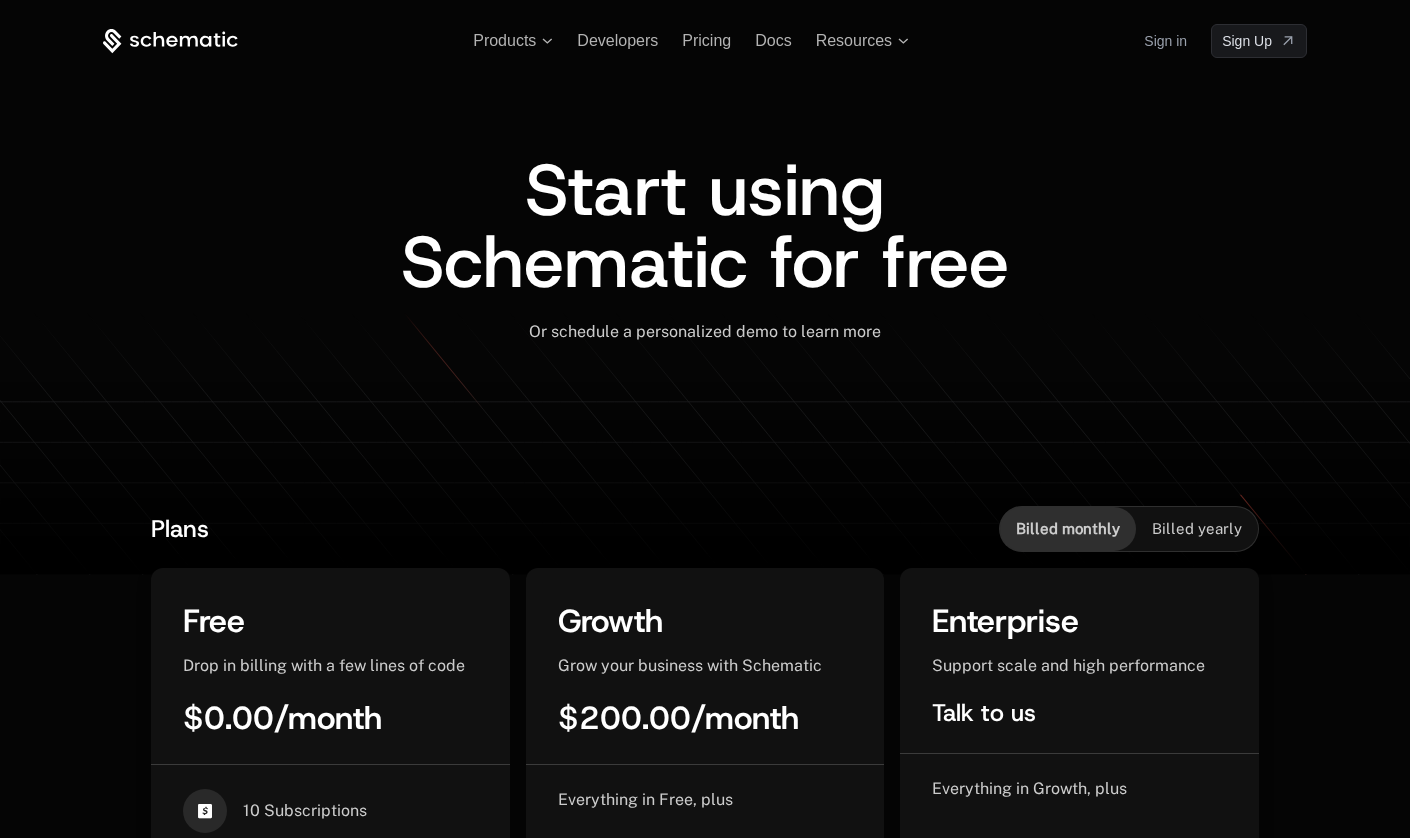 scroll, scrollTop: 0, scrollLeft: 0, axis: both 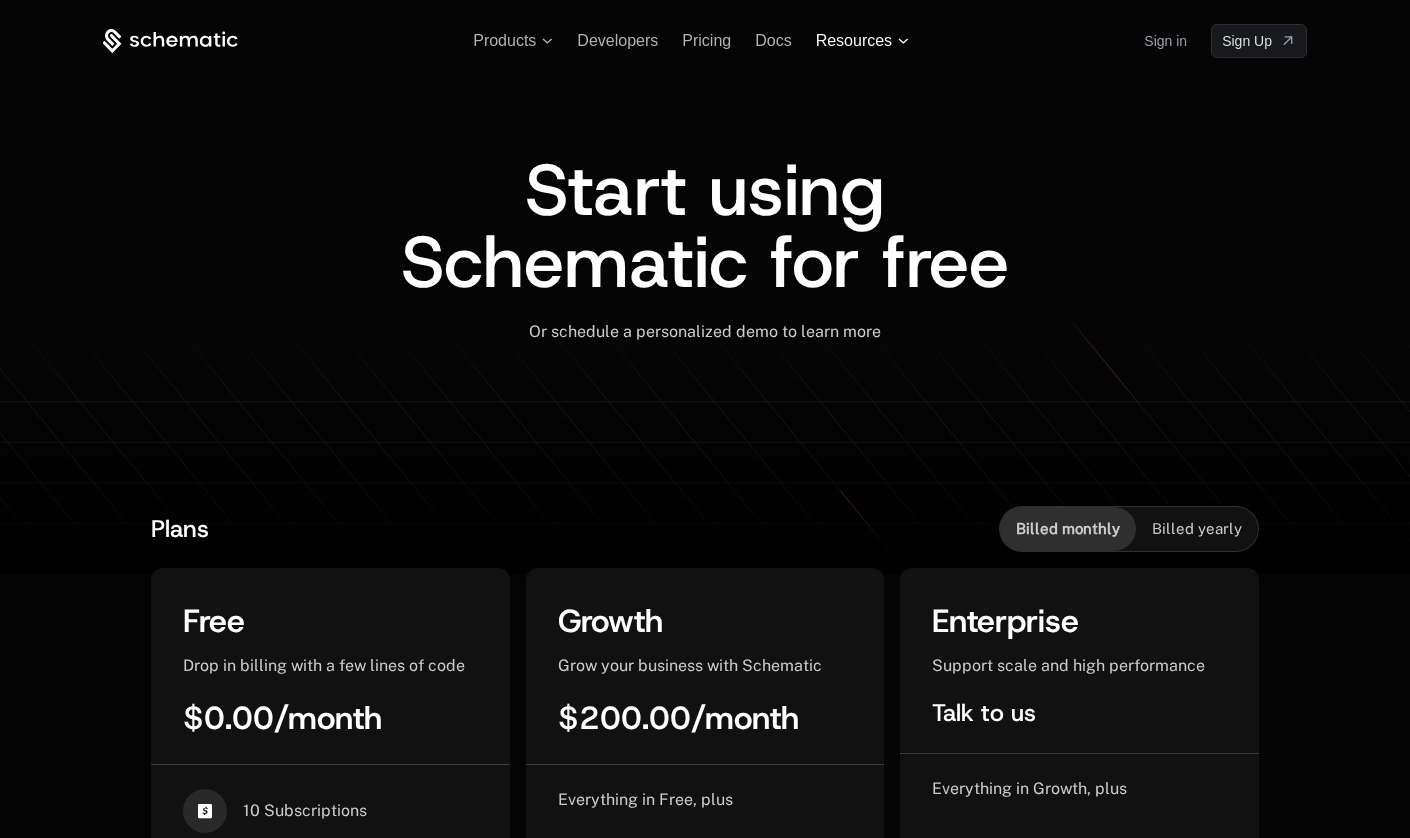 click on "Resources" at bounding box center [854, 41] 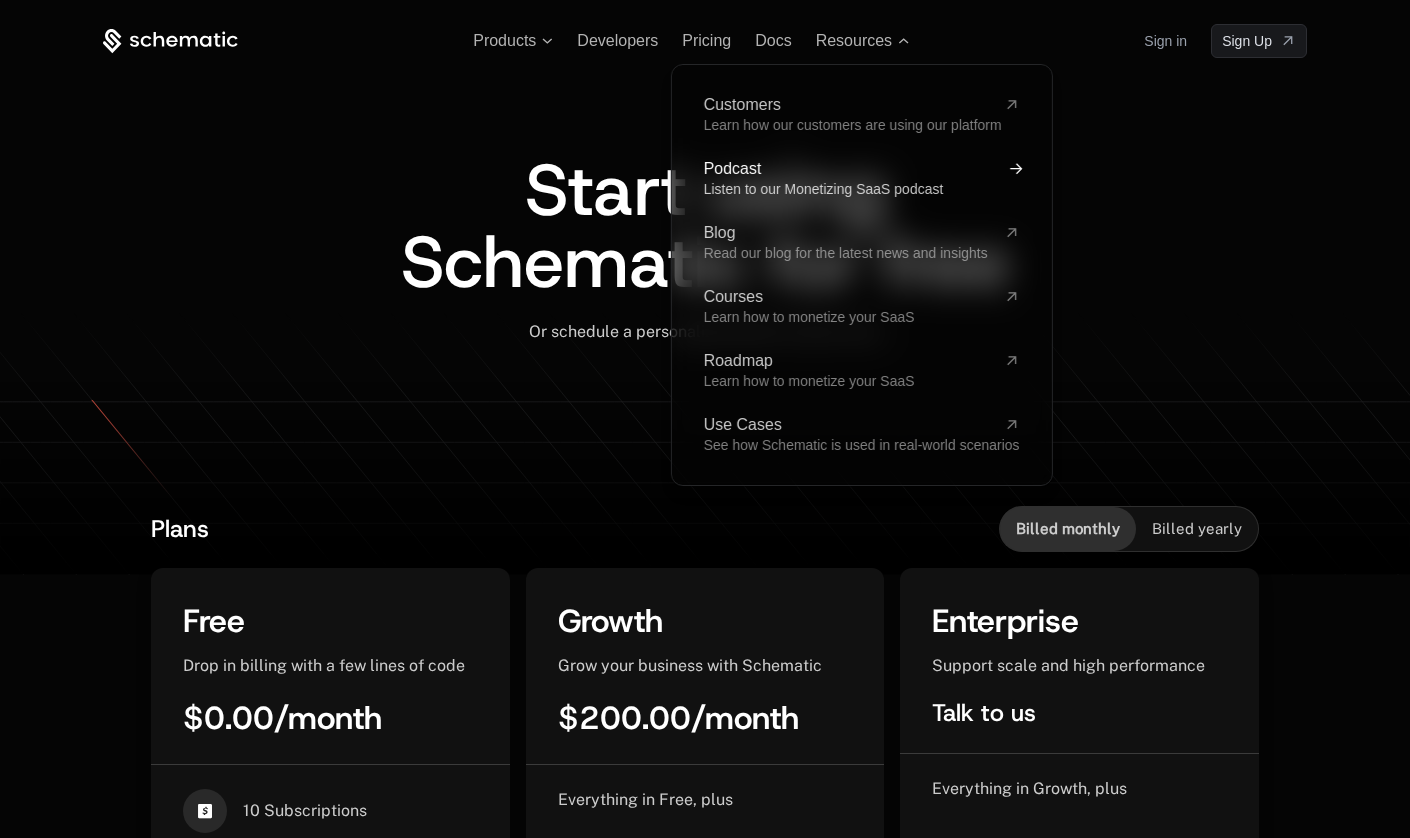 click on "Podcast" at bounding box center [850, 169] 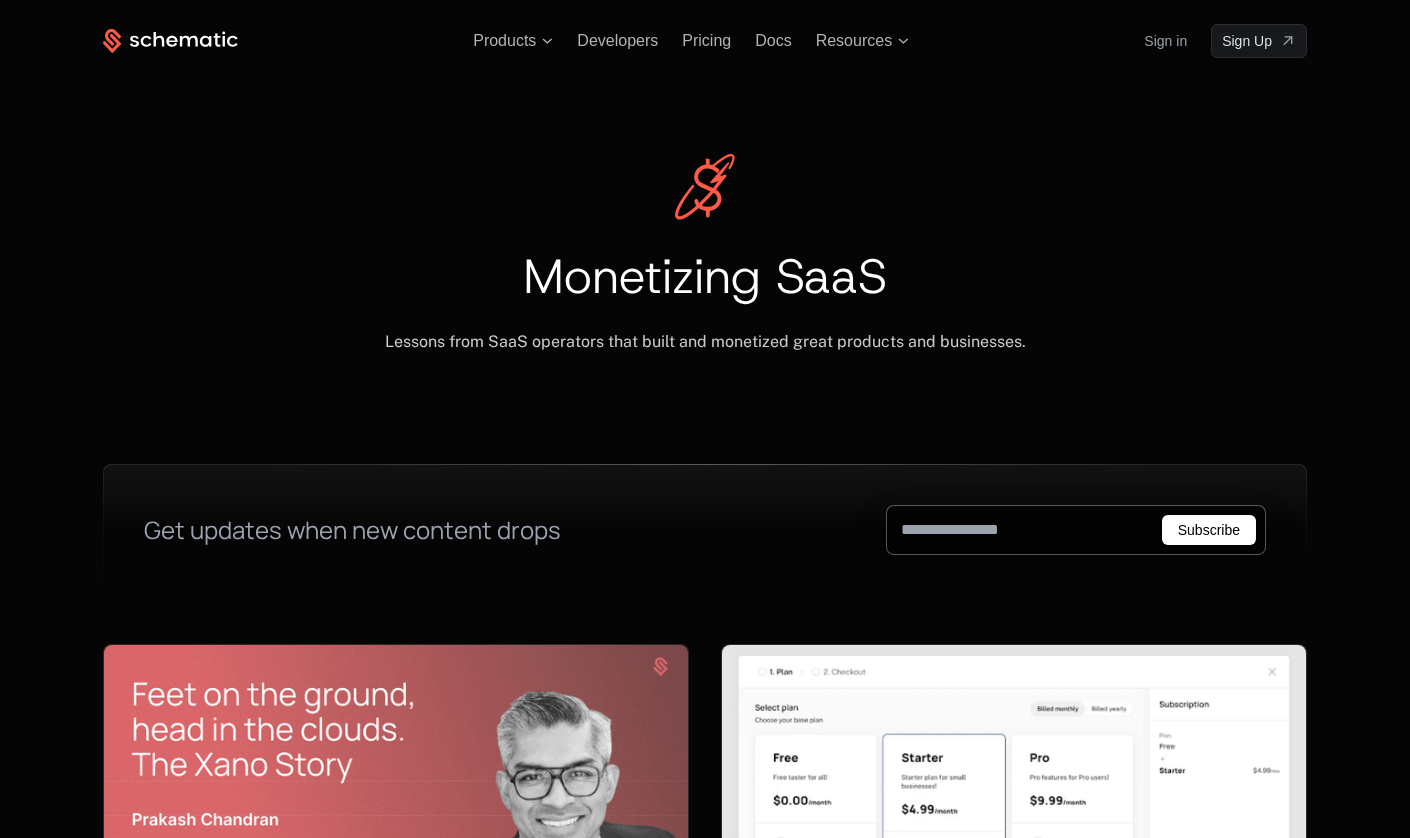 scroll, scrollTop: 0, scrollLeft: 0, axis: both 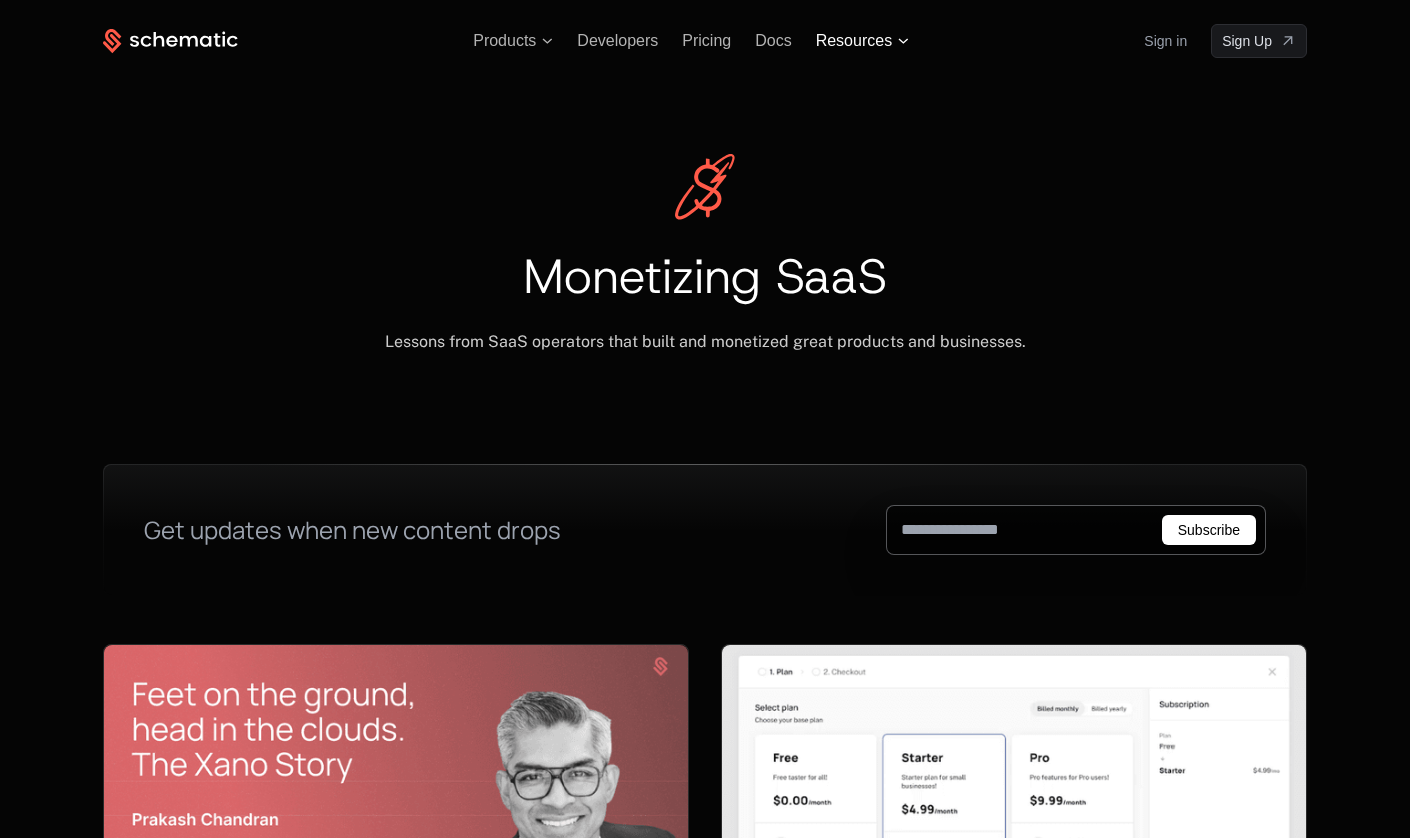 click on "Resources" at bounding box center [854, 41] 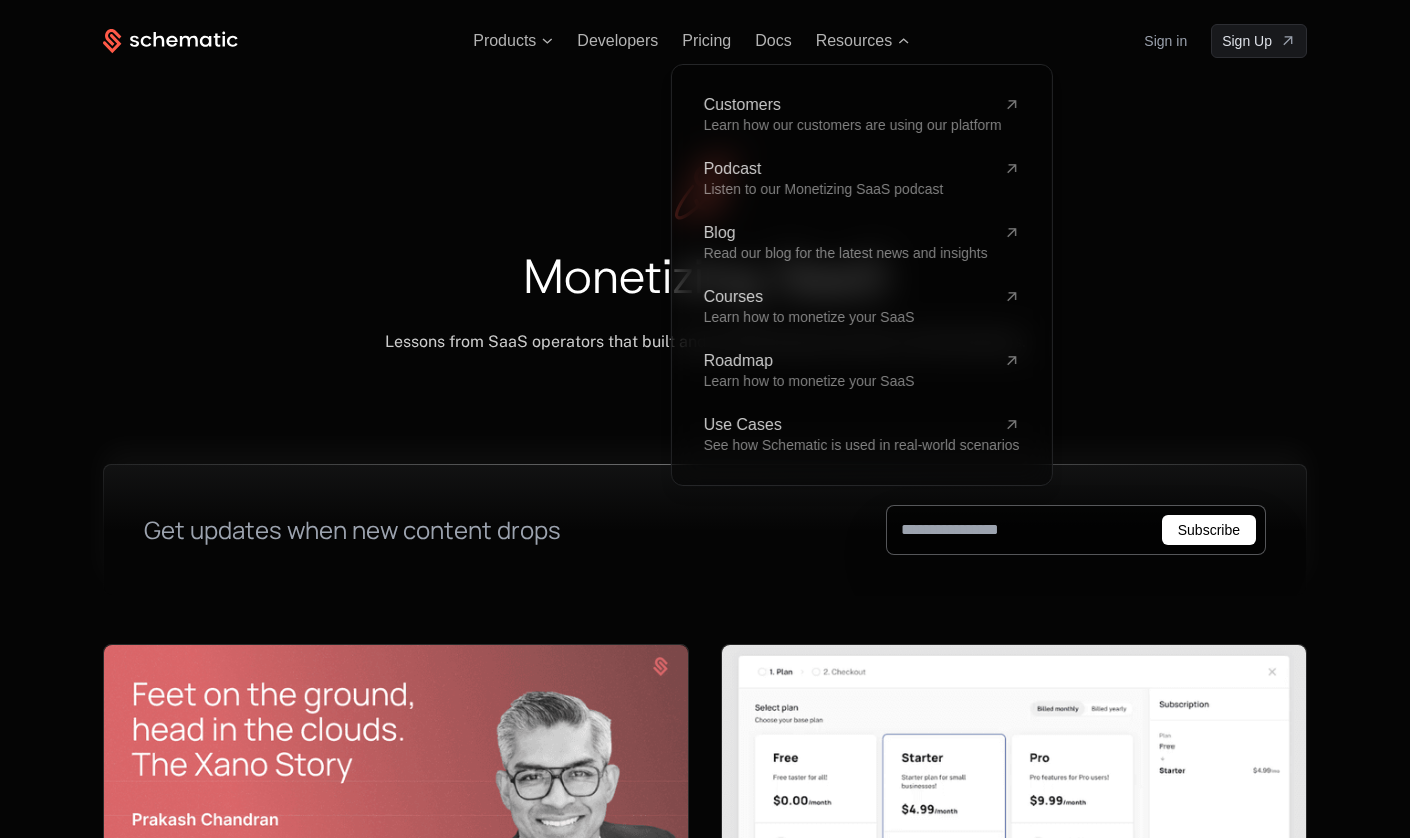 click on "Get updates when new content drops Subscribe" at bounding box center (705, 530) 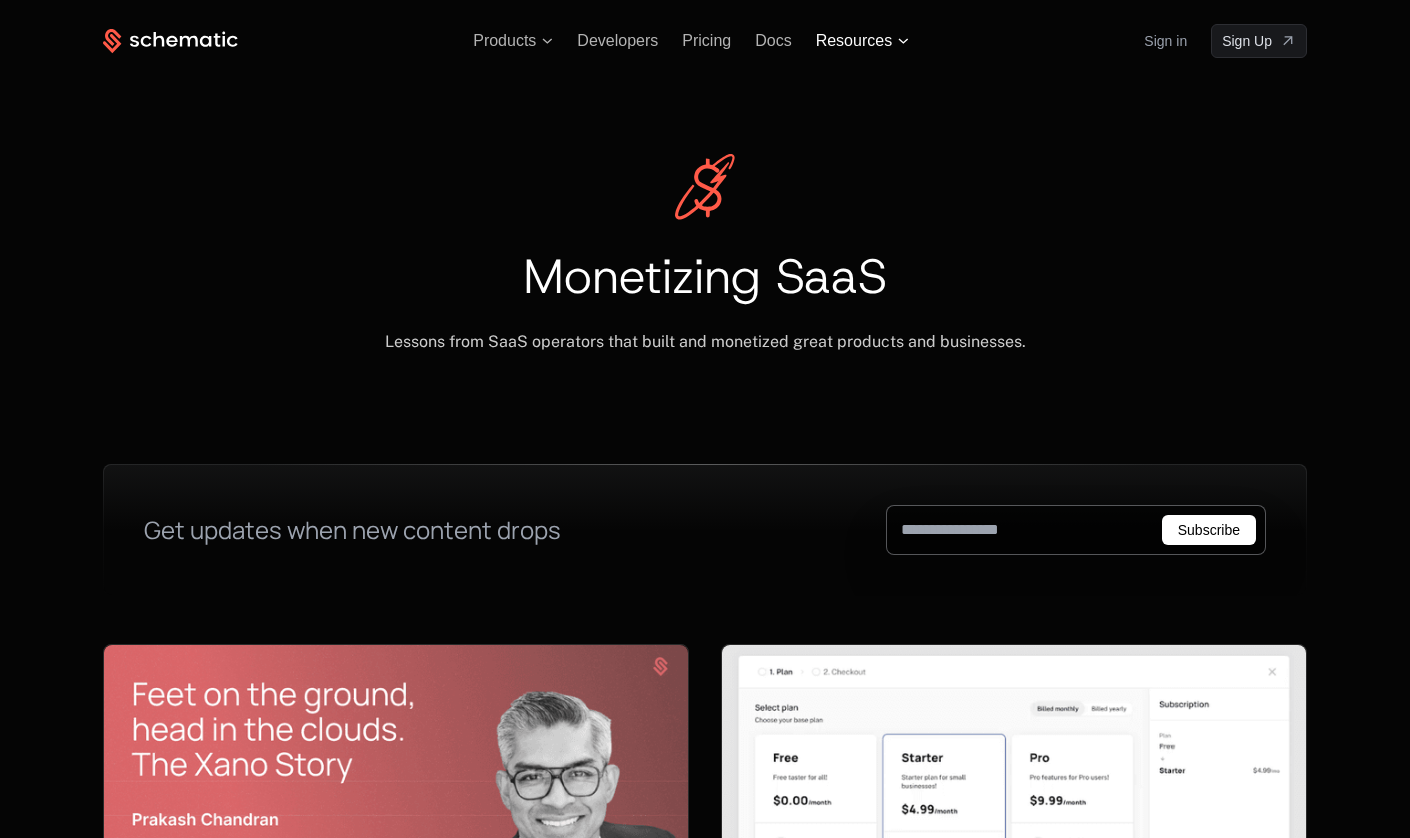 scroll, scrollTop: 0, scrollLeft: 0, axis: both 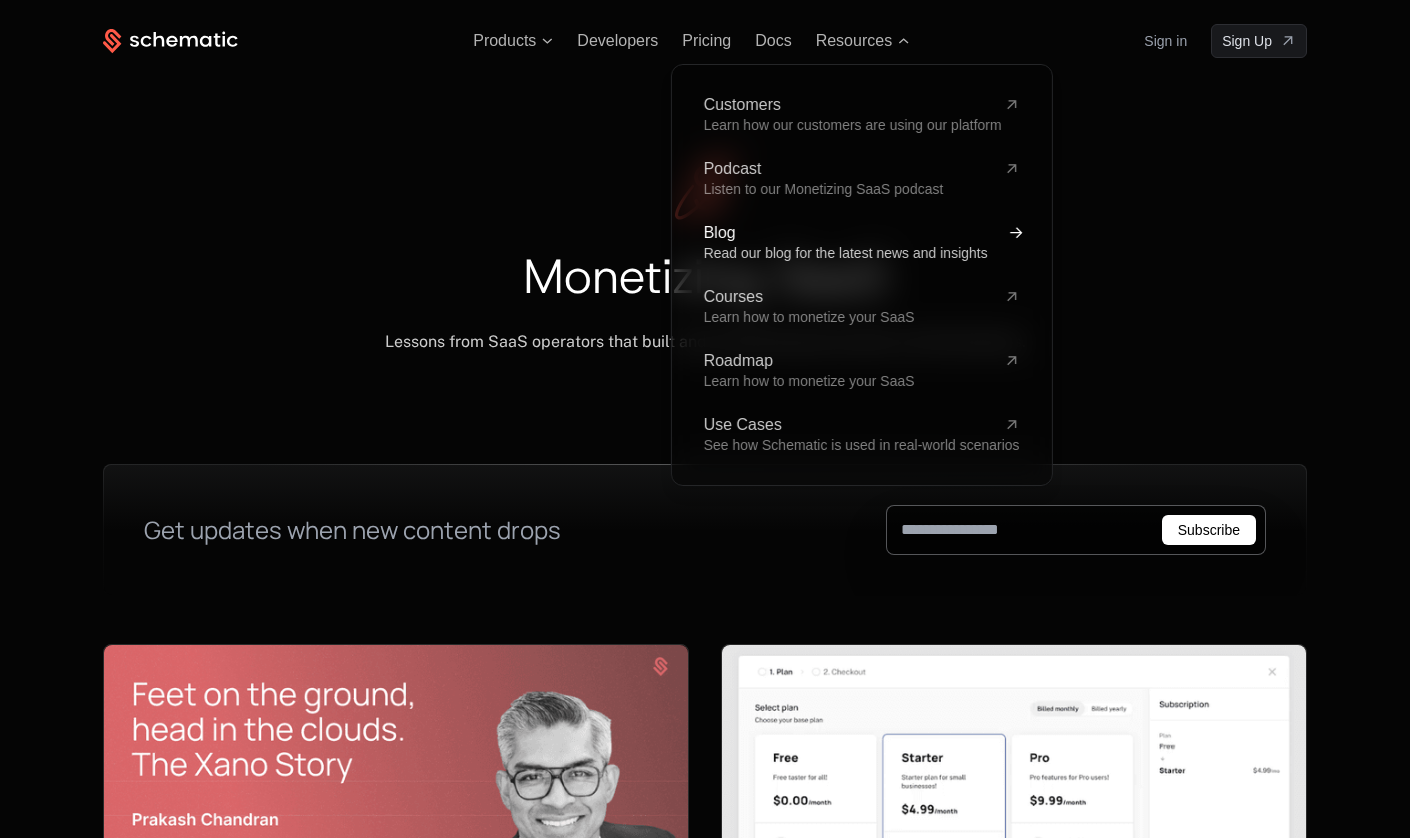 click on "Blog" at bounding box center [850, 233] 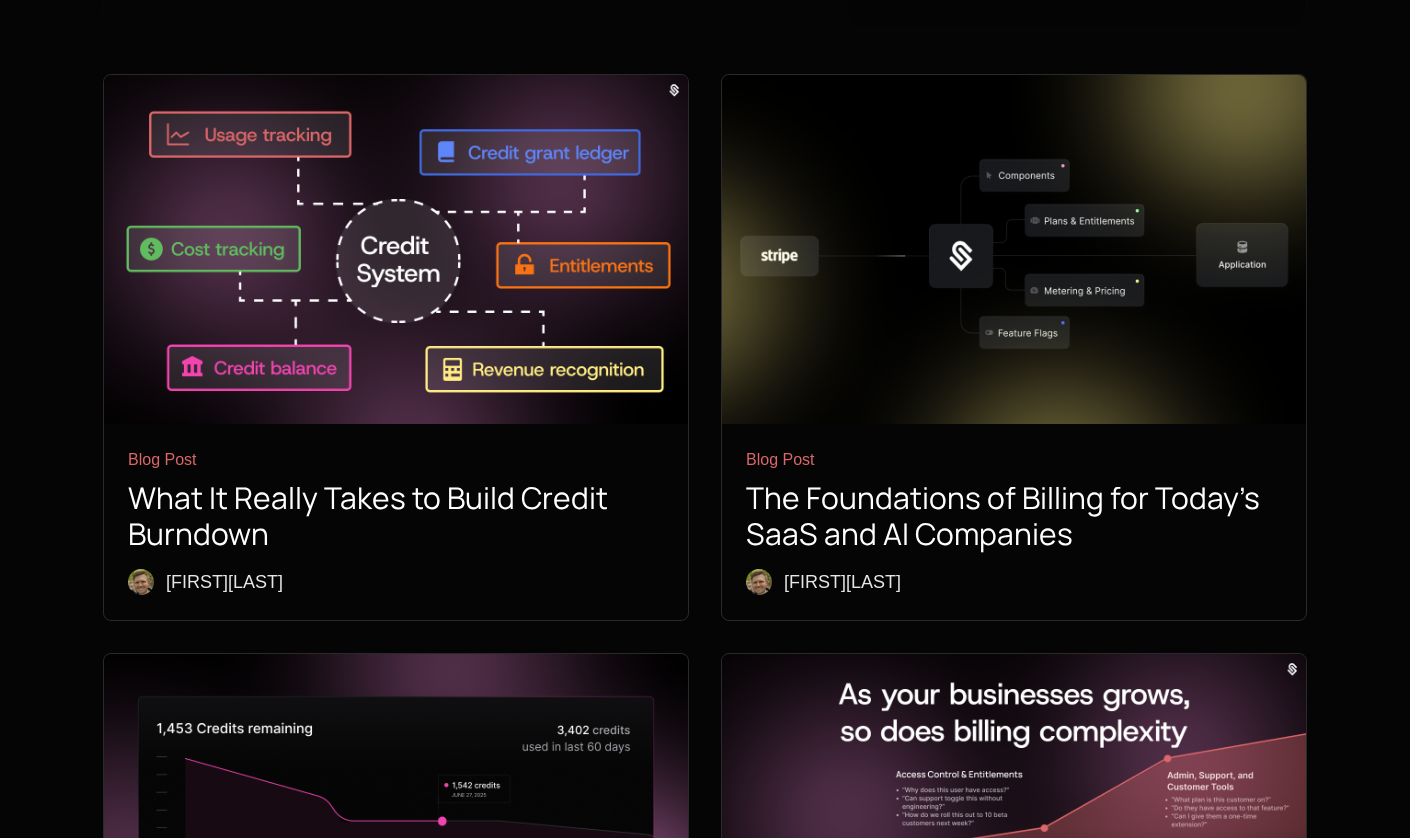 scroll, scrollTop: 733, scrollLeft: 0, axis: vertical 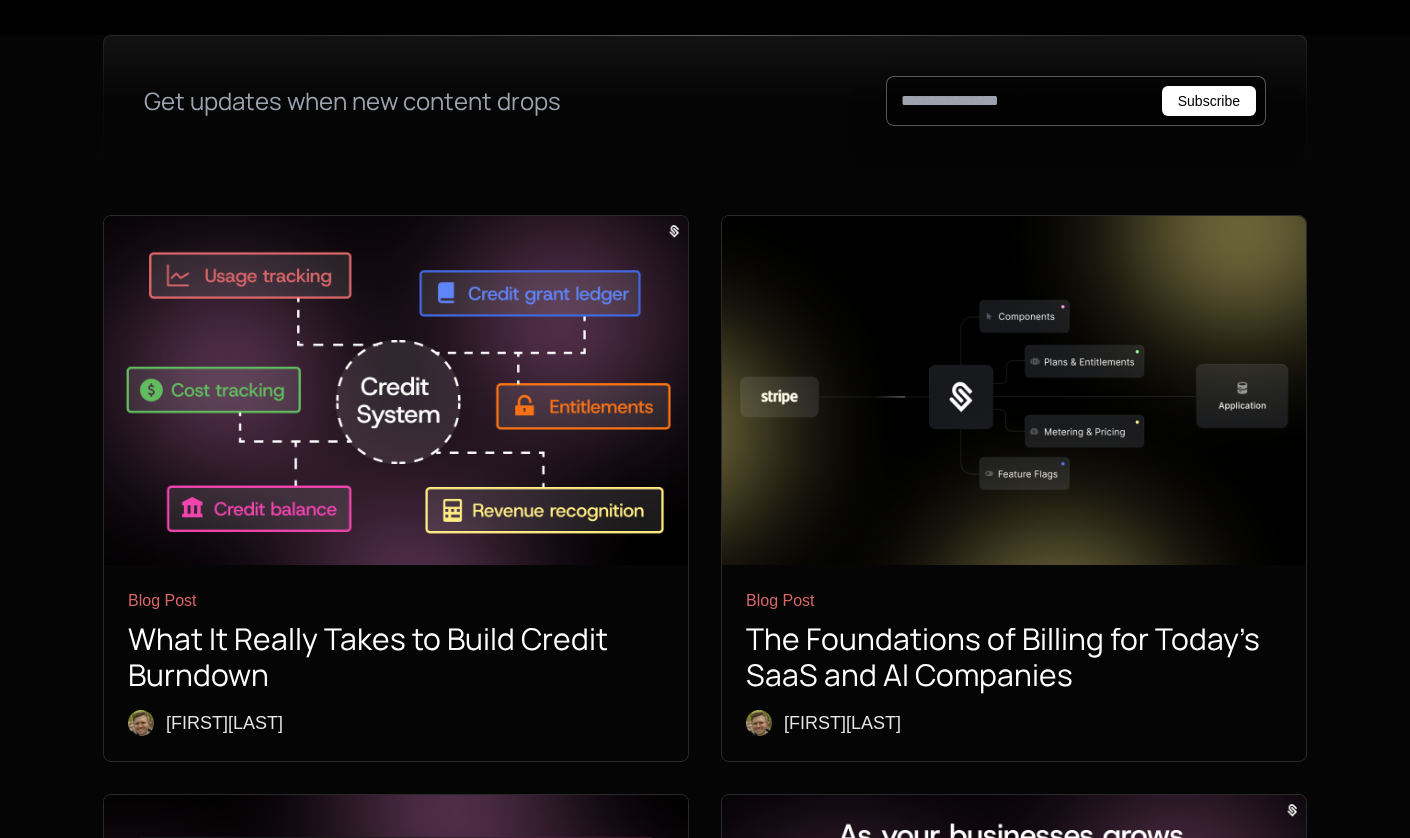 click on "Blog Post" at bounding box center (396, 601) 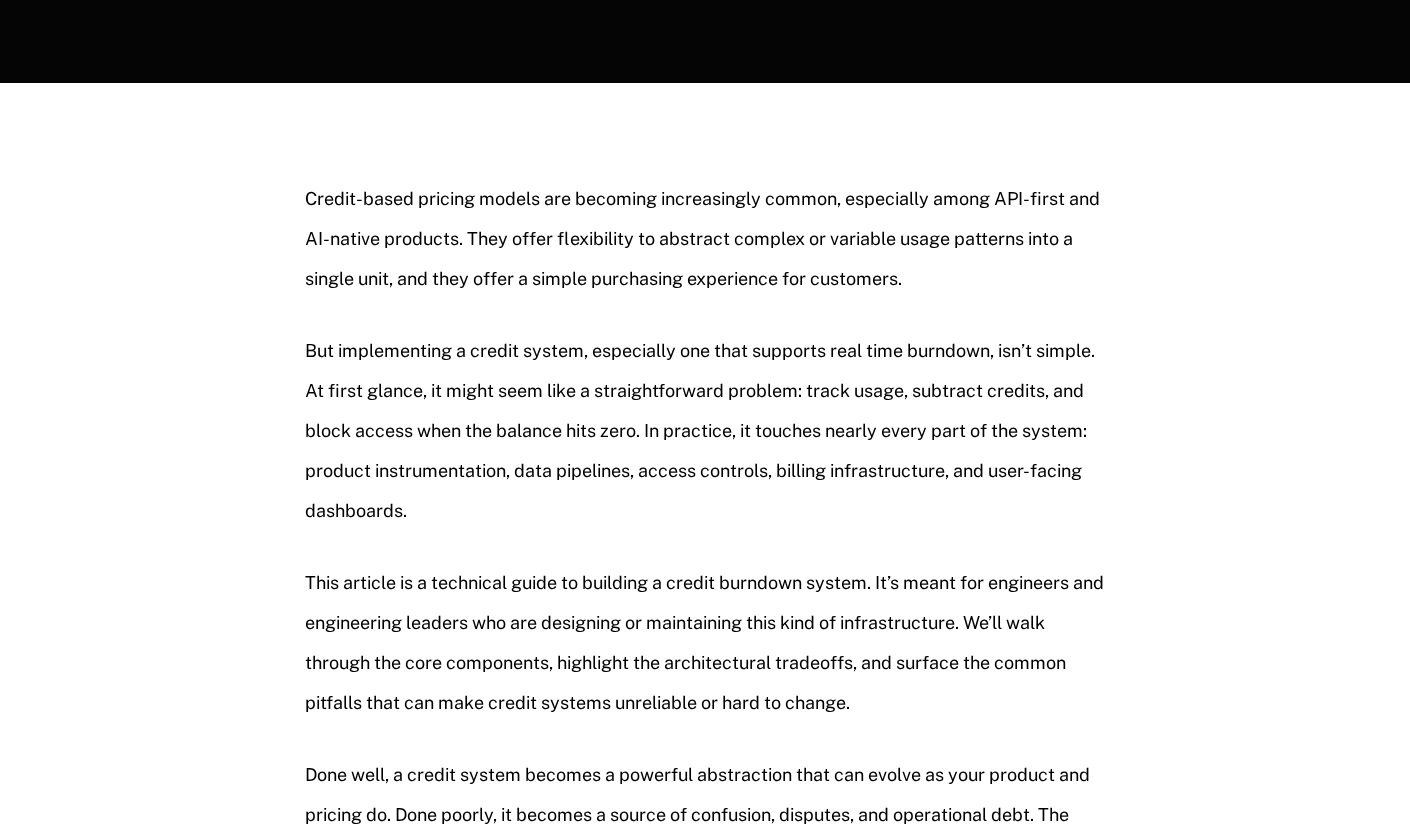 scroll, scrollTop: 0, scrollLeft: 0, axis: both 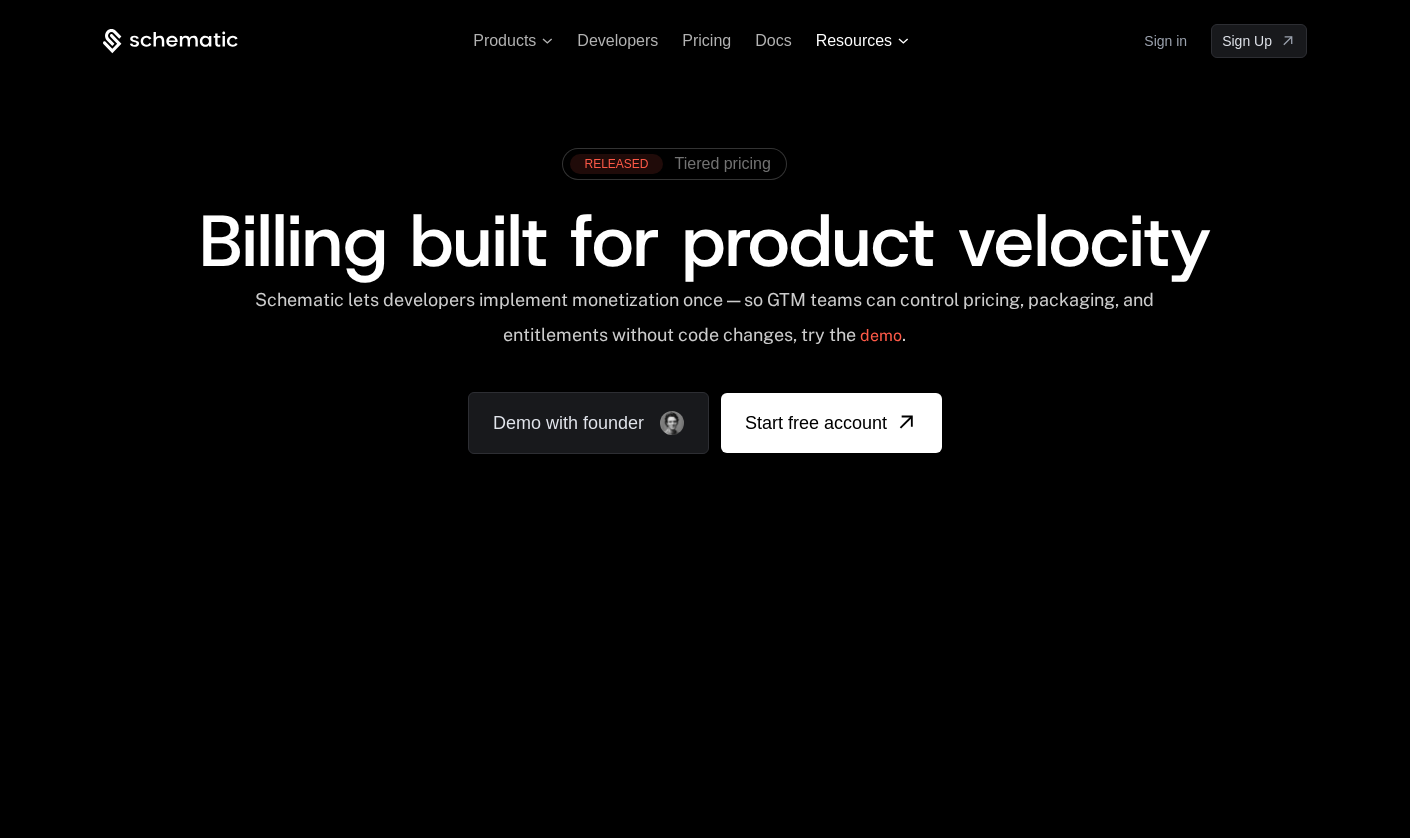 click on "Resources" at bounding box center [854, 41] 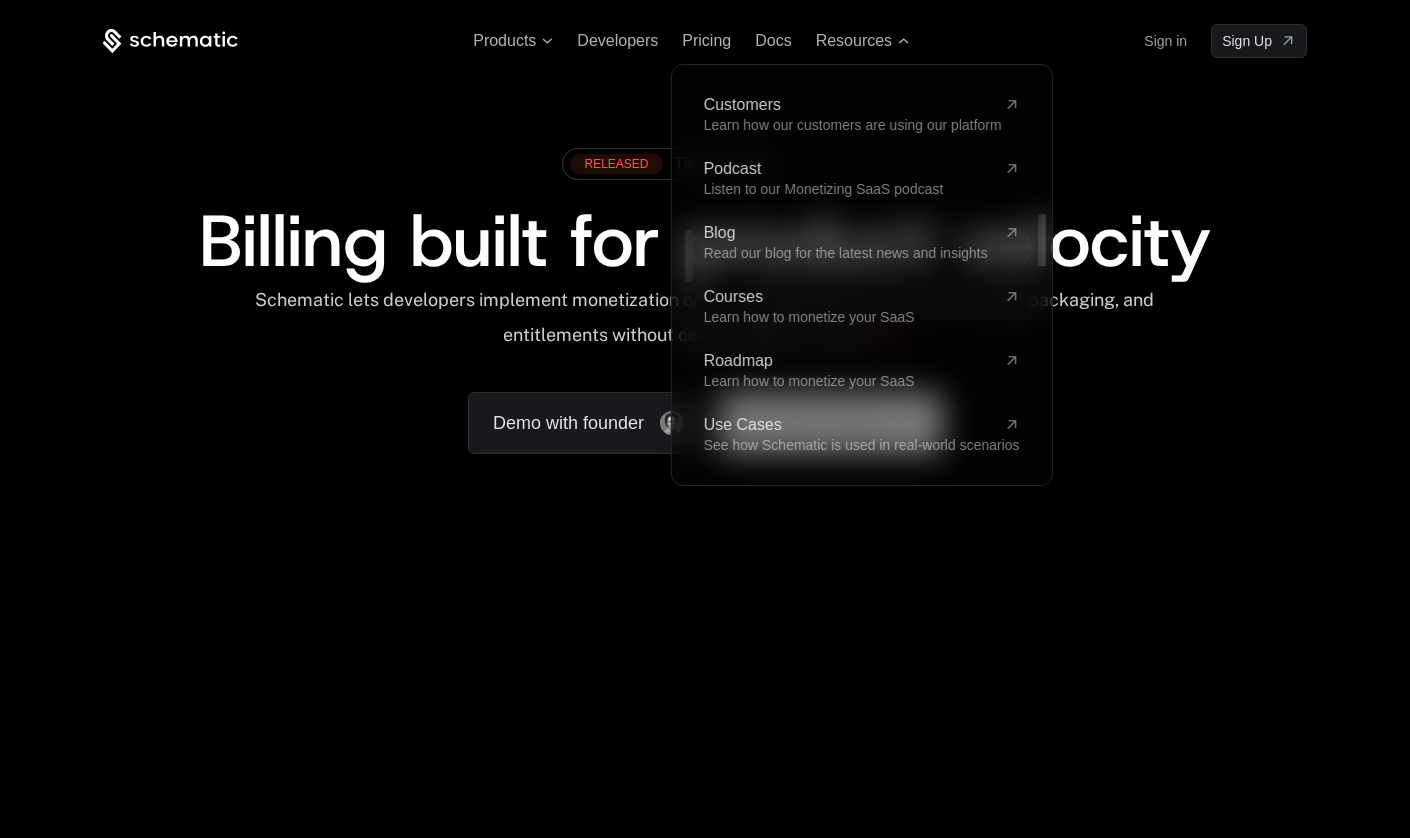 click on "Customers Learn how our customers are using our platform Podcast Listen to our Monetizing SaaS podcast Blog Read our blog for the latest news and insights Courses Learn how to monetize your SaaS Roadmap Learn how to monetize your SaaS Use Cases See how Schematic is used in real-world scenarios" at bounding box center (862, 275) 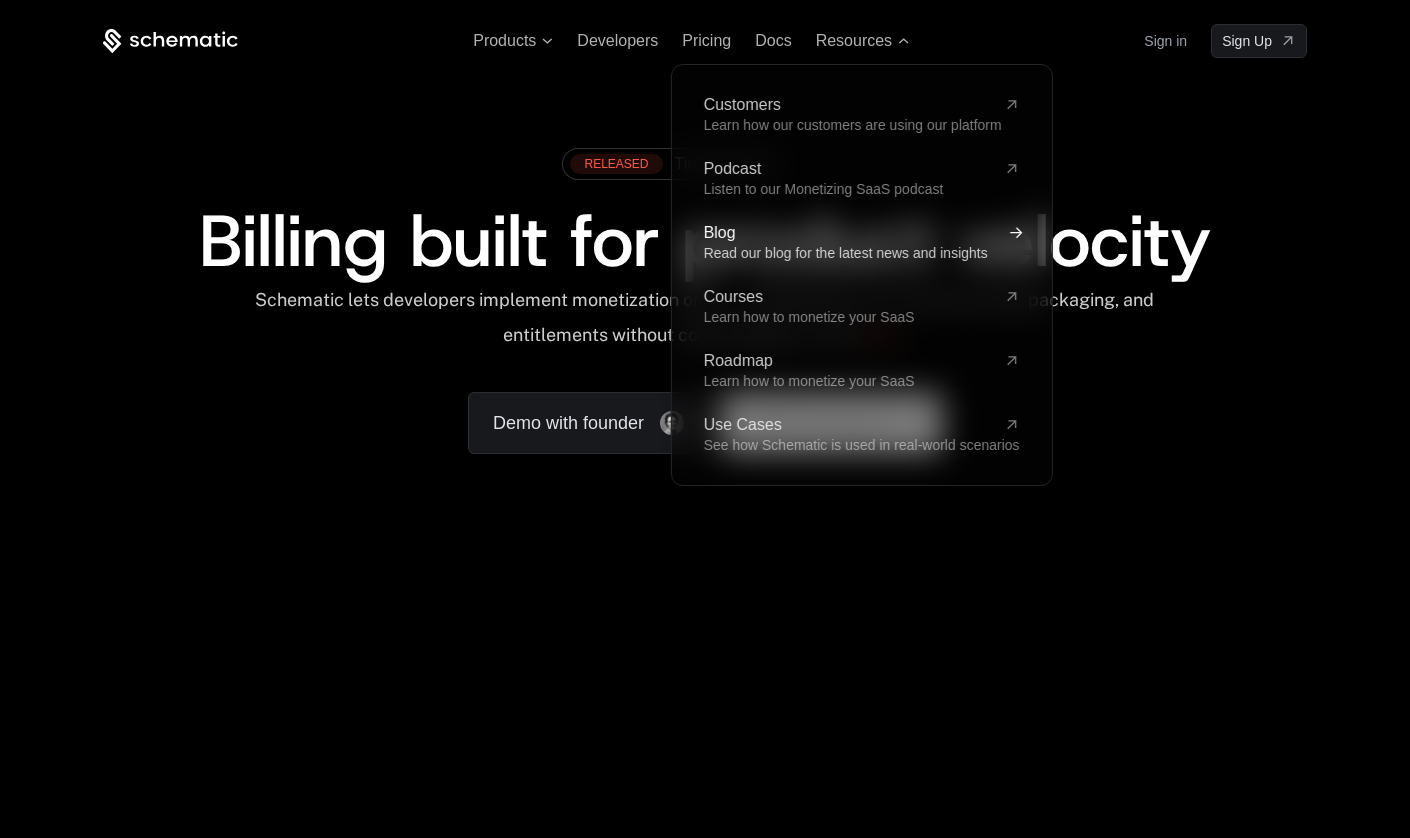 click on "Blog" at bounding box center [850, 233] 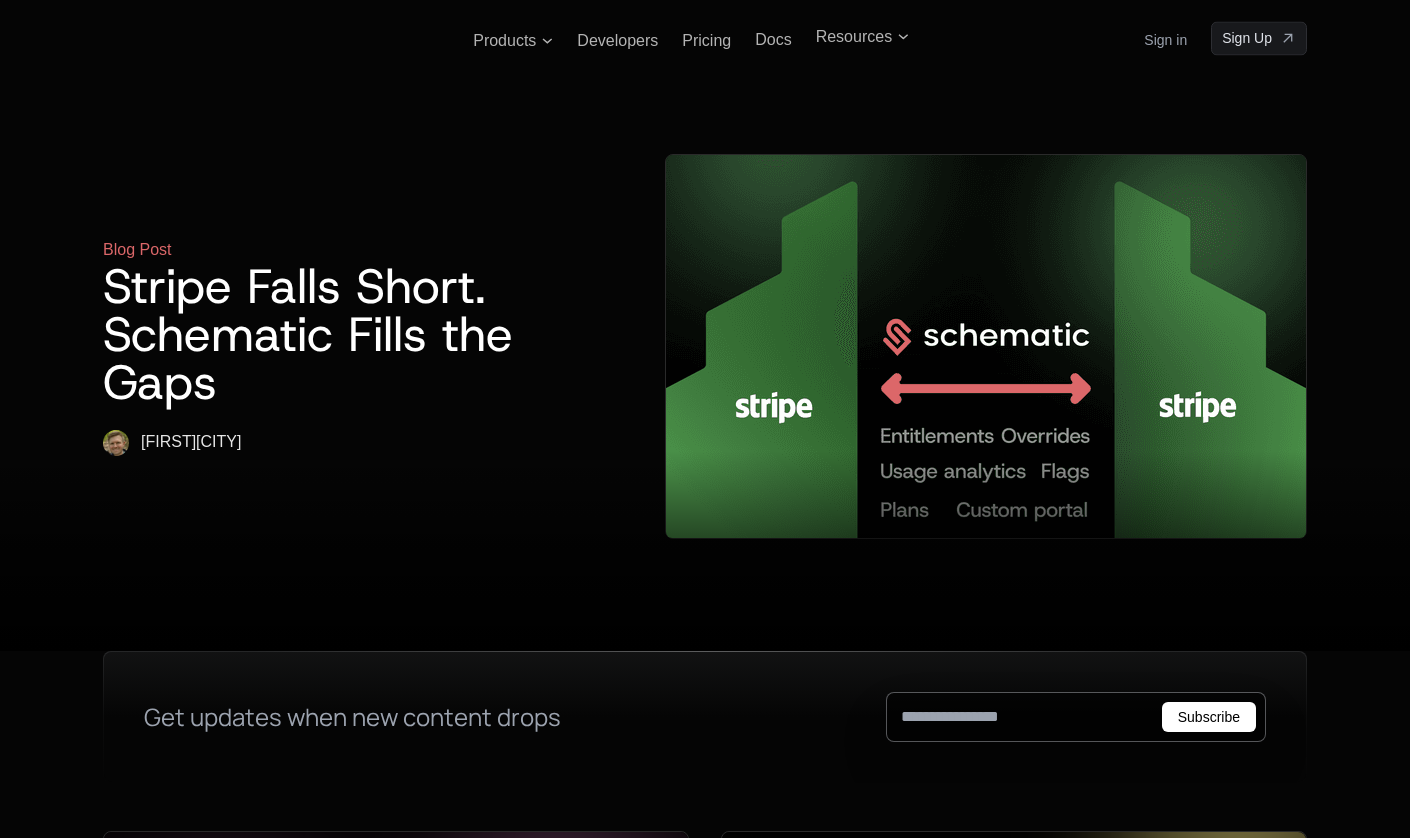 scroll, scrollTop: 552, scrollLeft: 0, axis: vertical 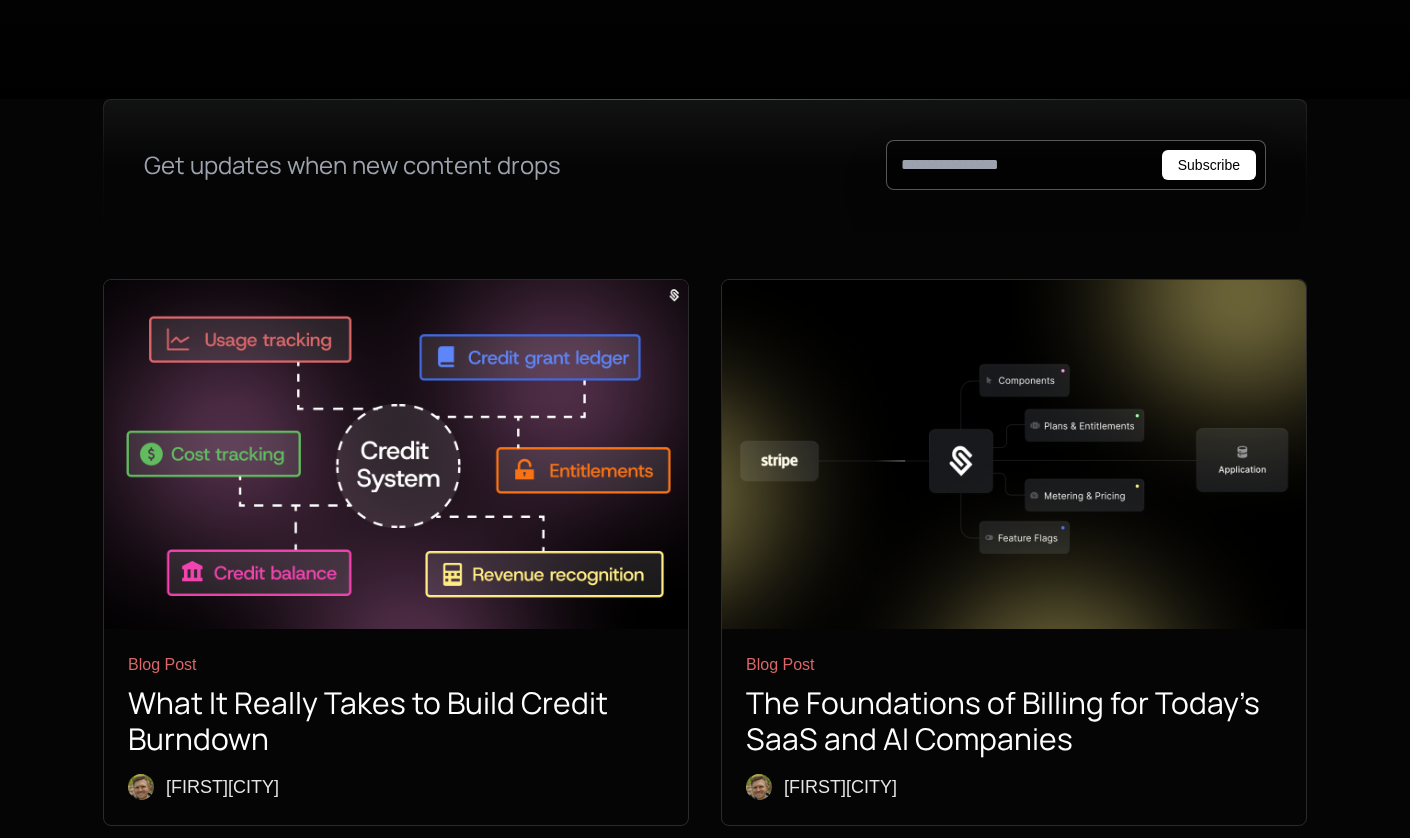 click on "Ryan  Echternacht" at bounding box center (1014, 783) 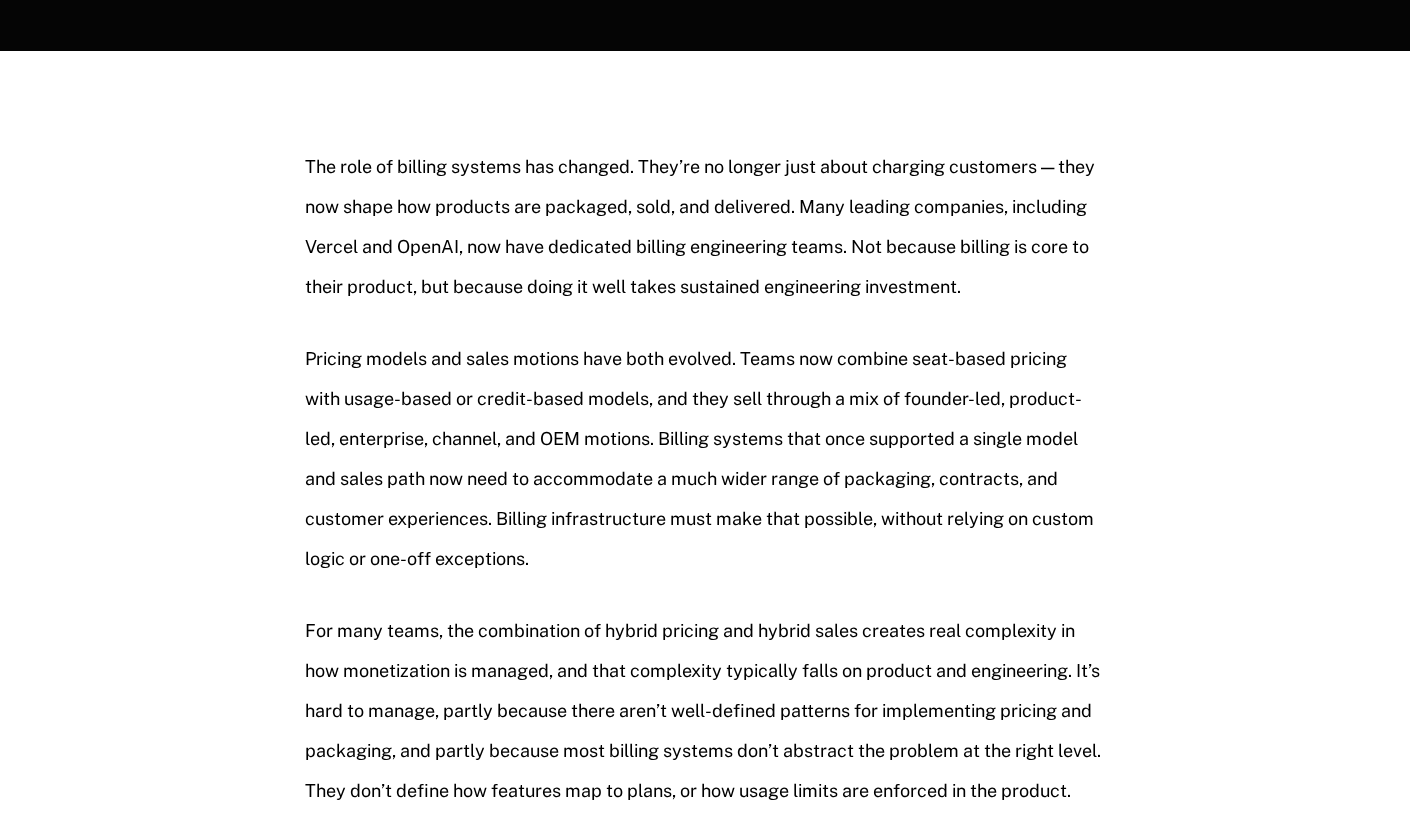 scroll, scrollTop: 0, scrollLeft: 0, axis: both 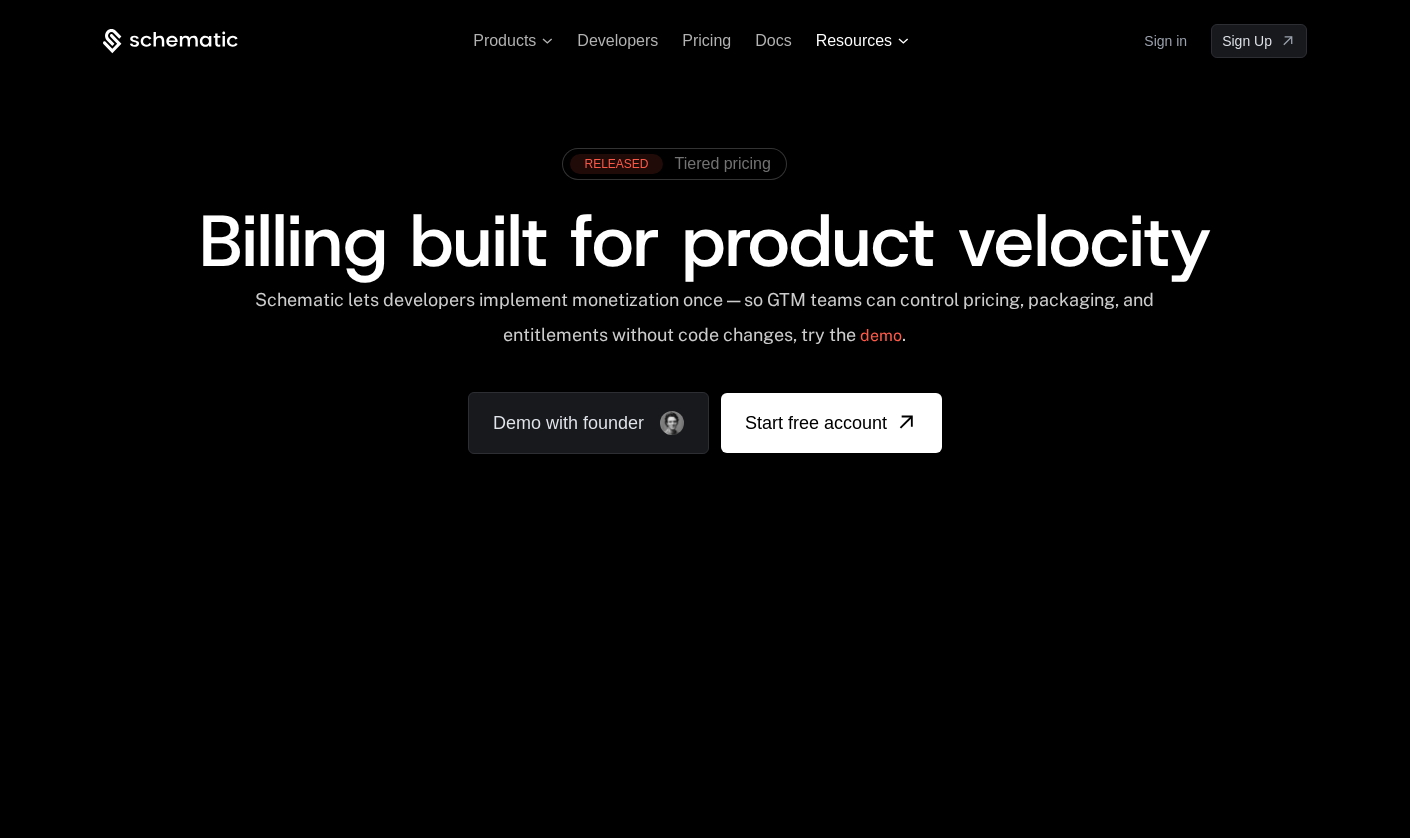 click on "Resources" at bounding box center (854, 41) 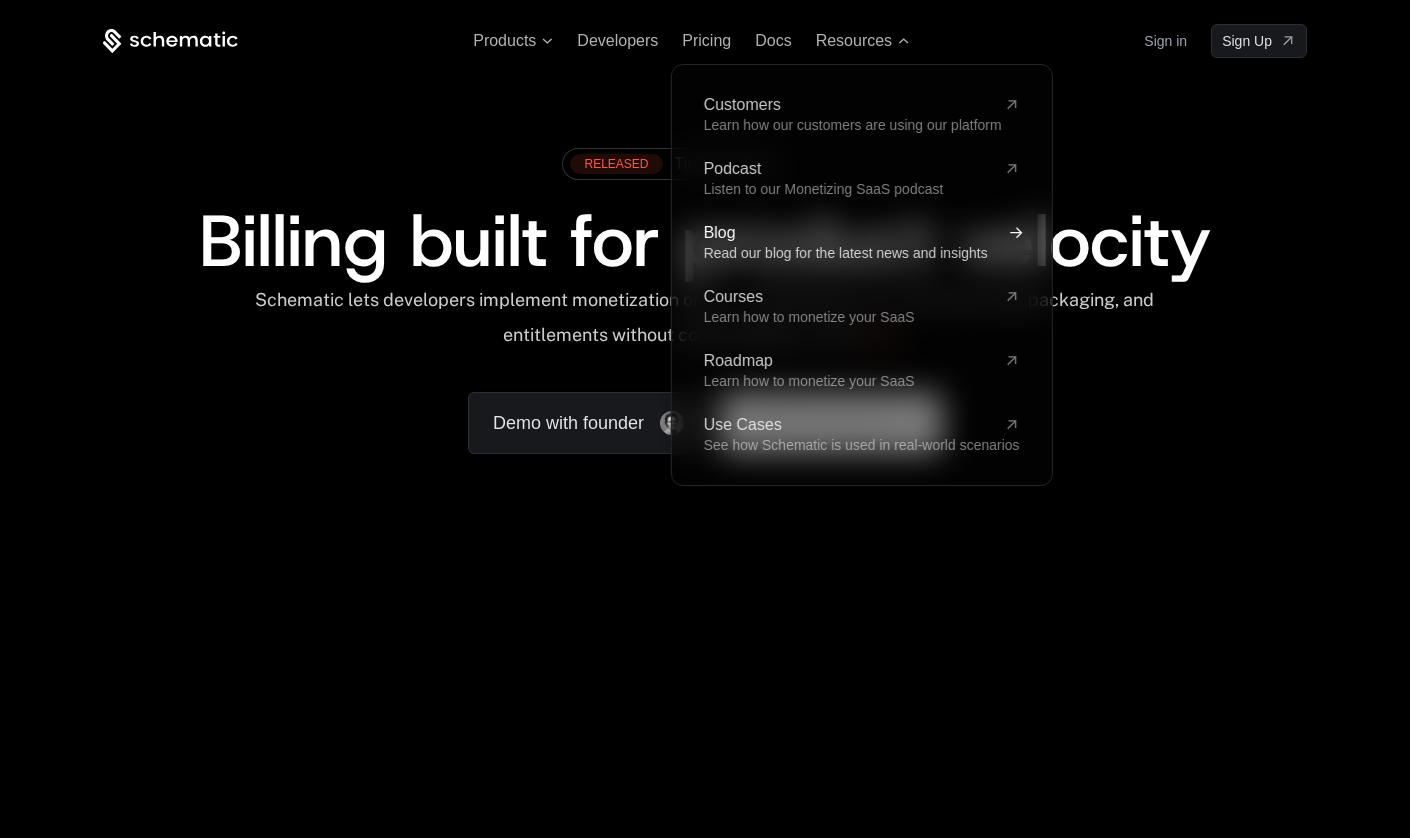 click on "Blog" at bounding box center (850, 233) 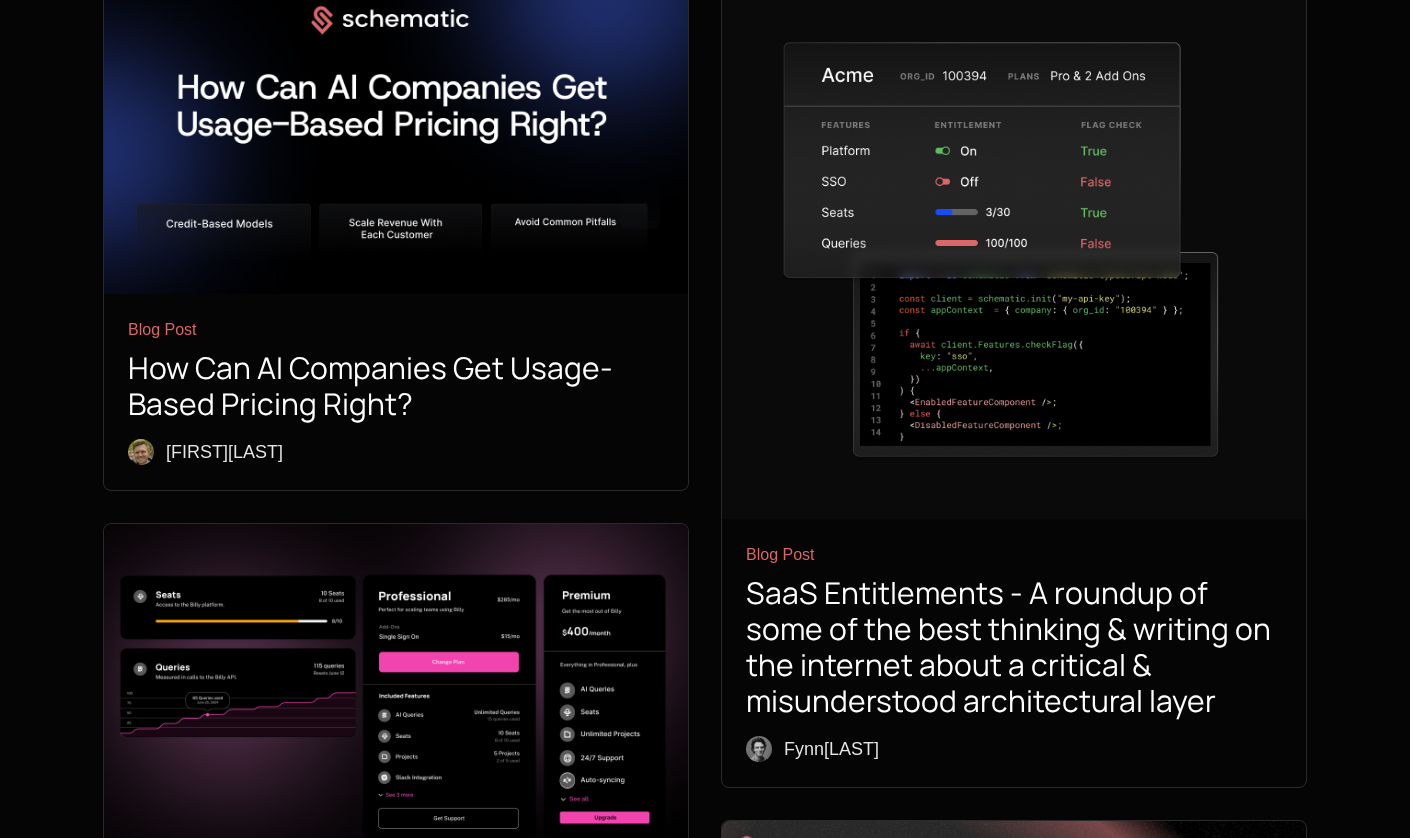 scroll, scrollTop: 2574, scrollLeft: 0, axis: vertical 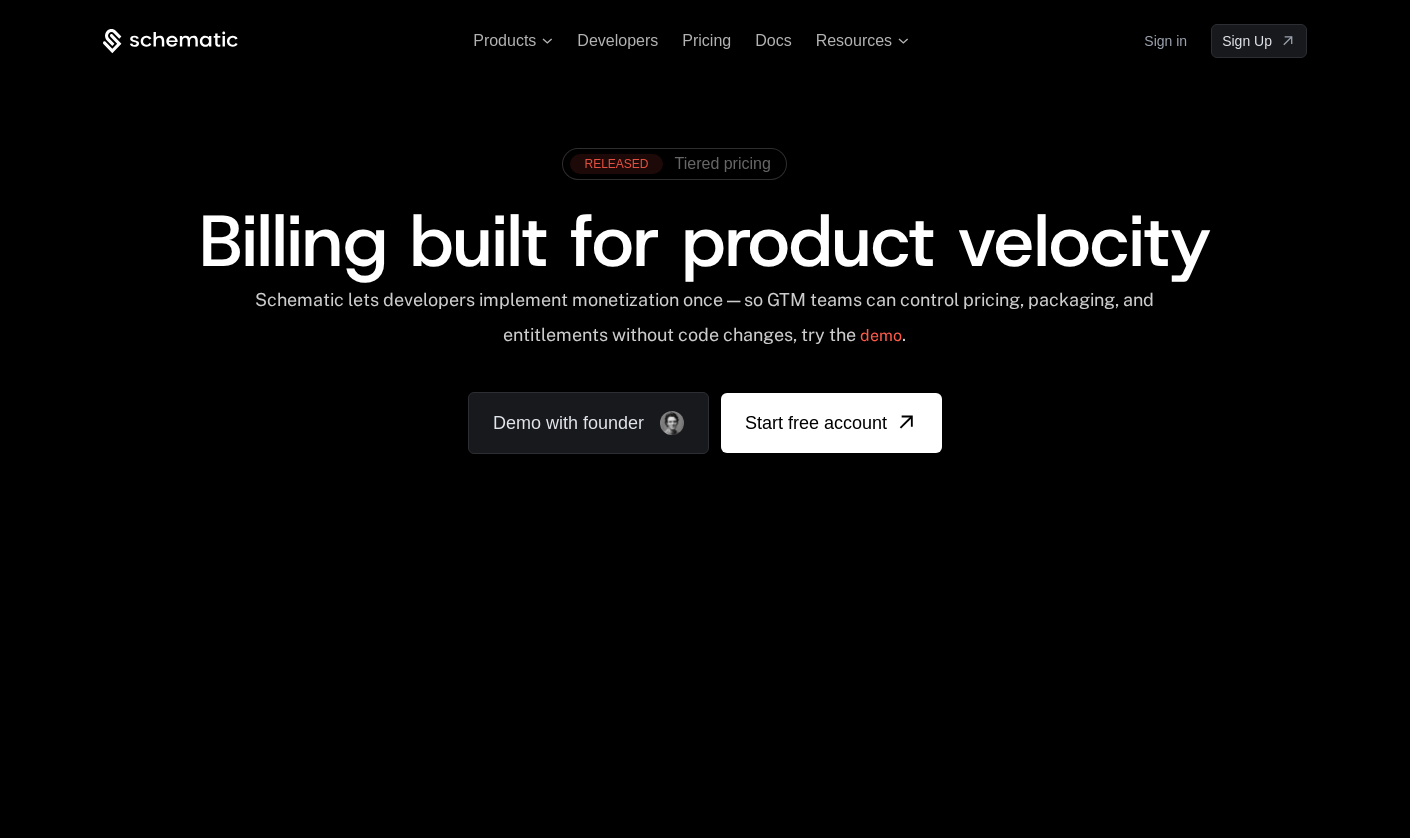 click on "Tiered pricing" at bounding box center [723, 164] 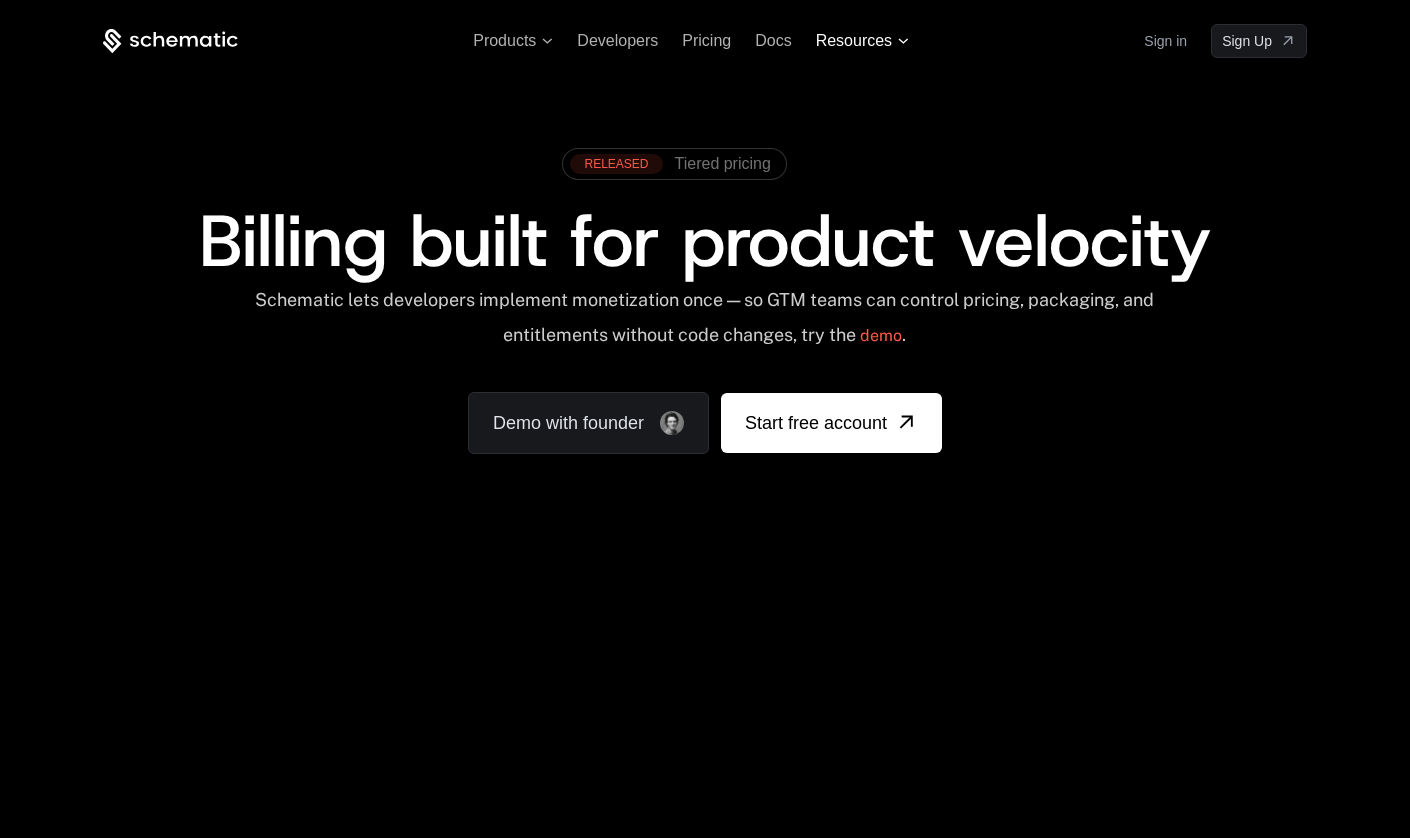 click on "Resources" at bounding box center (854, 41) 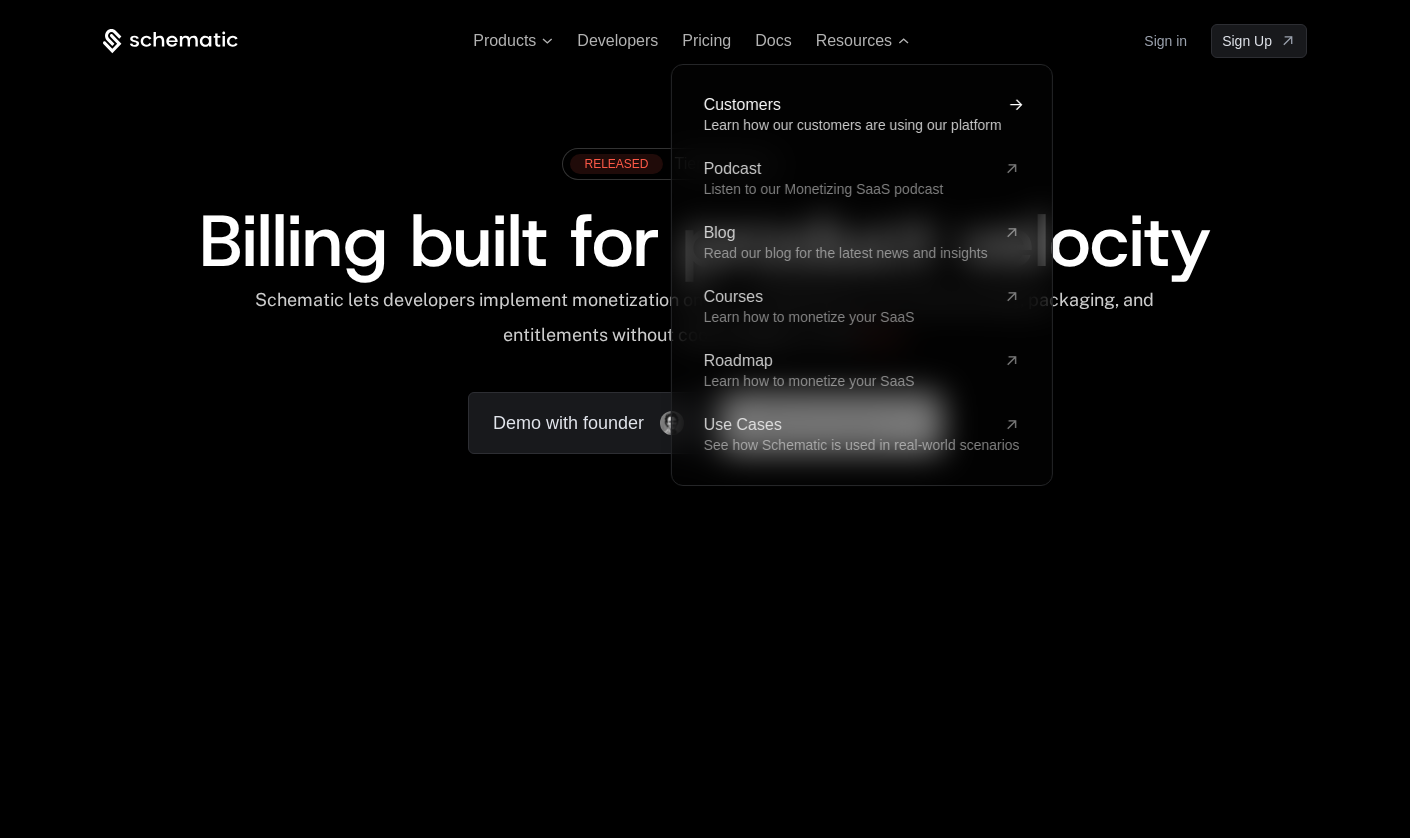 click on "Customers Learn how our customers are using our platform" at bounding box center (862, 115) 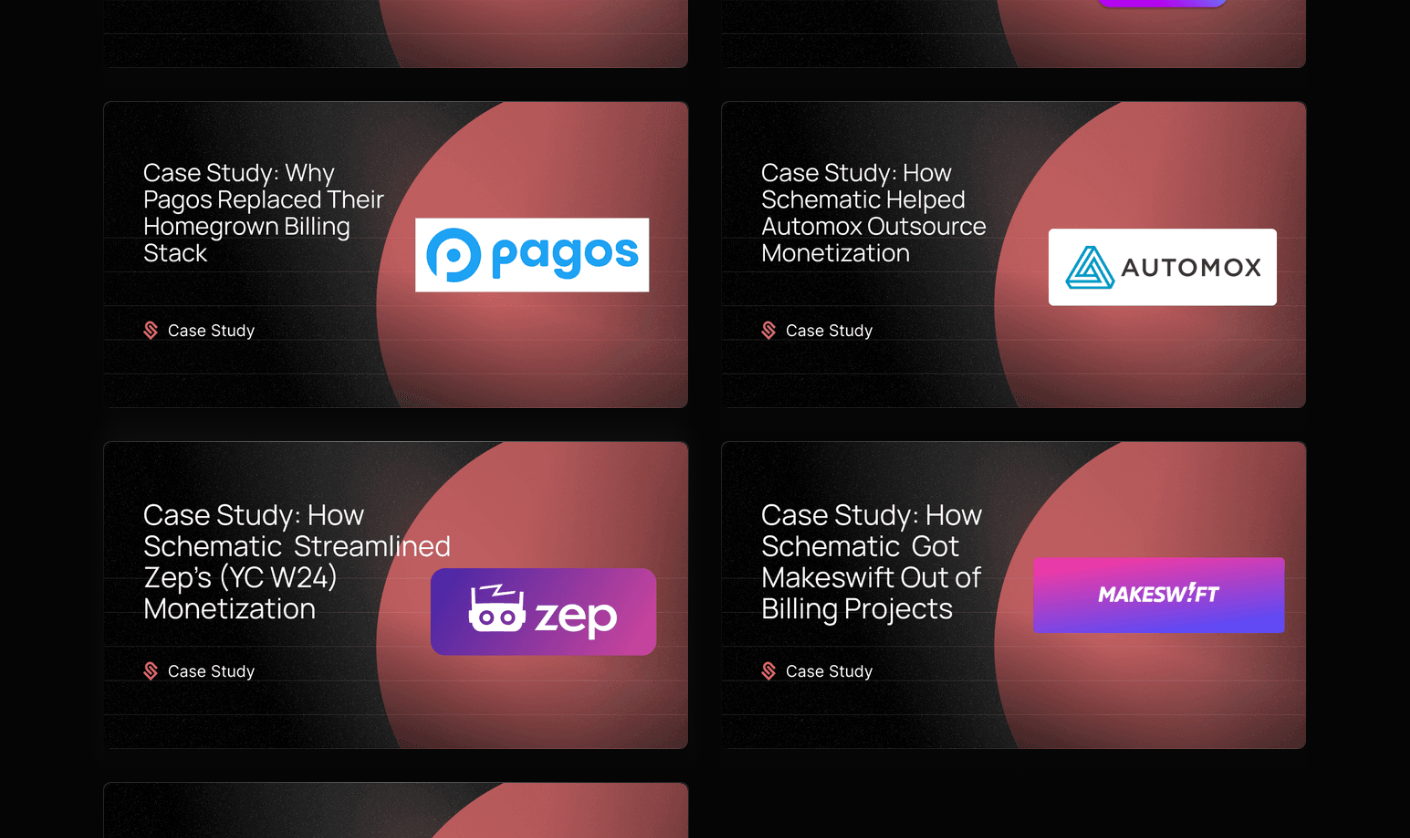 scroll, scrollTop: 784, scrollLeft: 0, axis: vertical 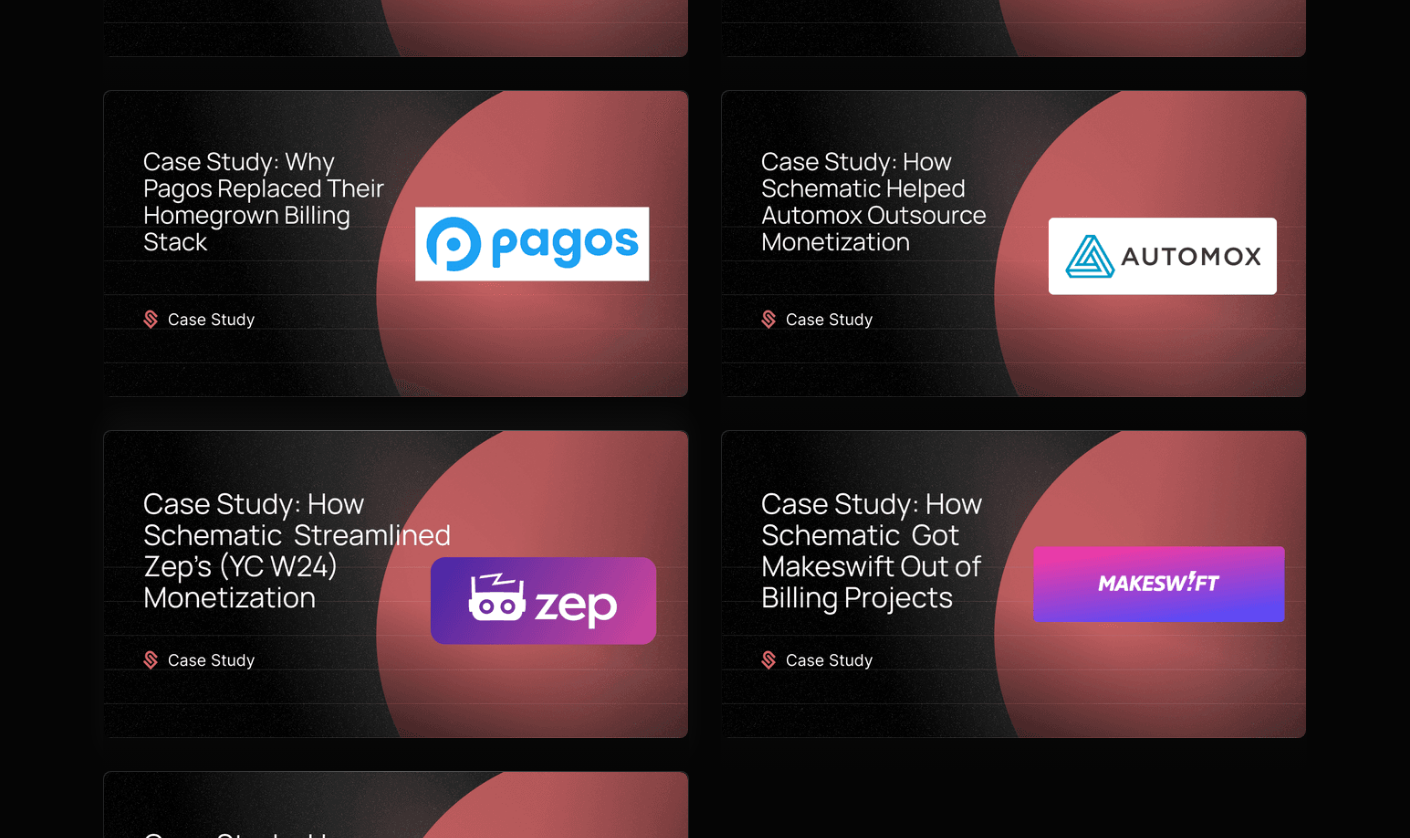 click at bounding box center [396, 584] 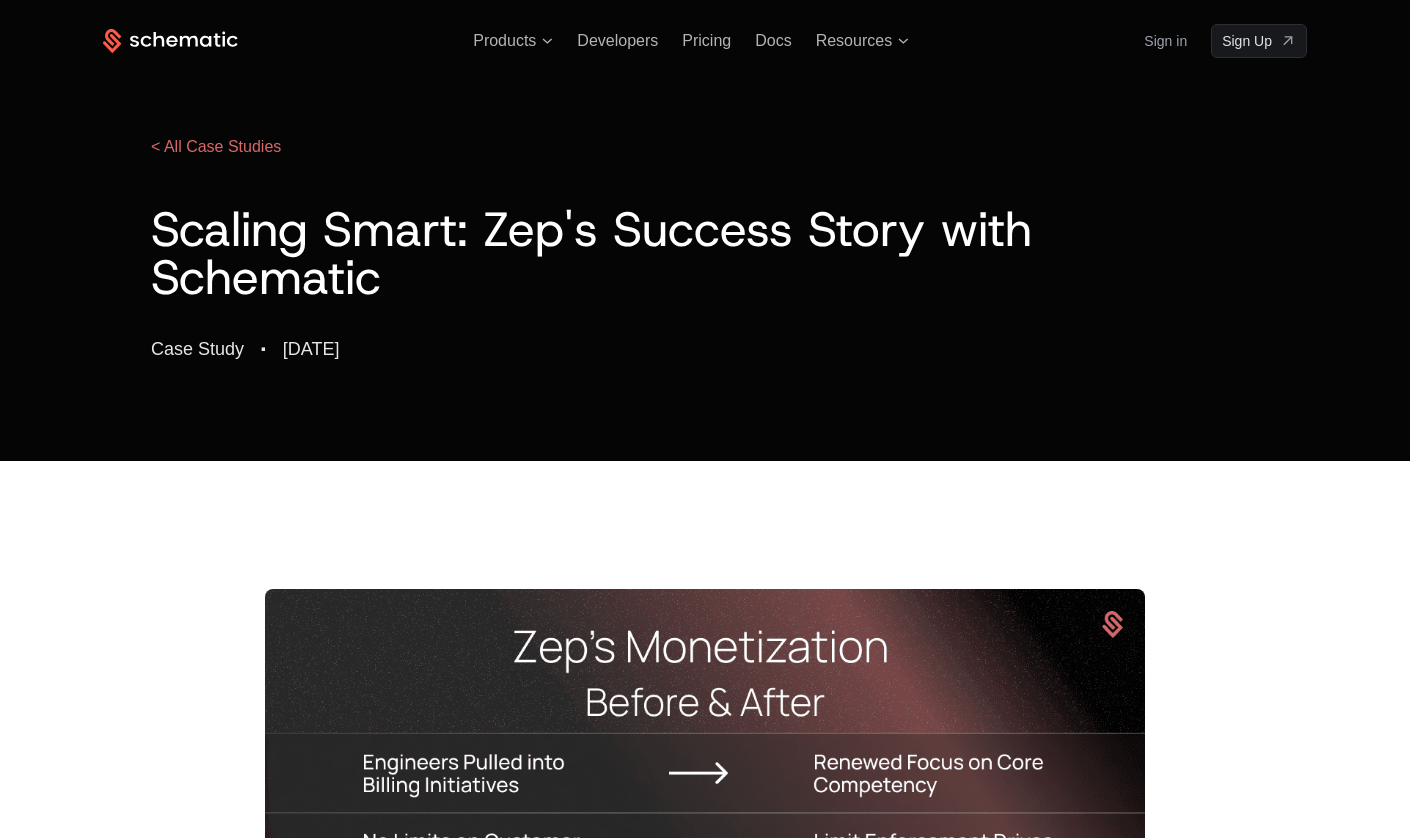 scroll, scrollTop: 0, scrollLeft: 0, axis: both 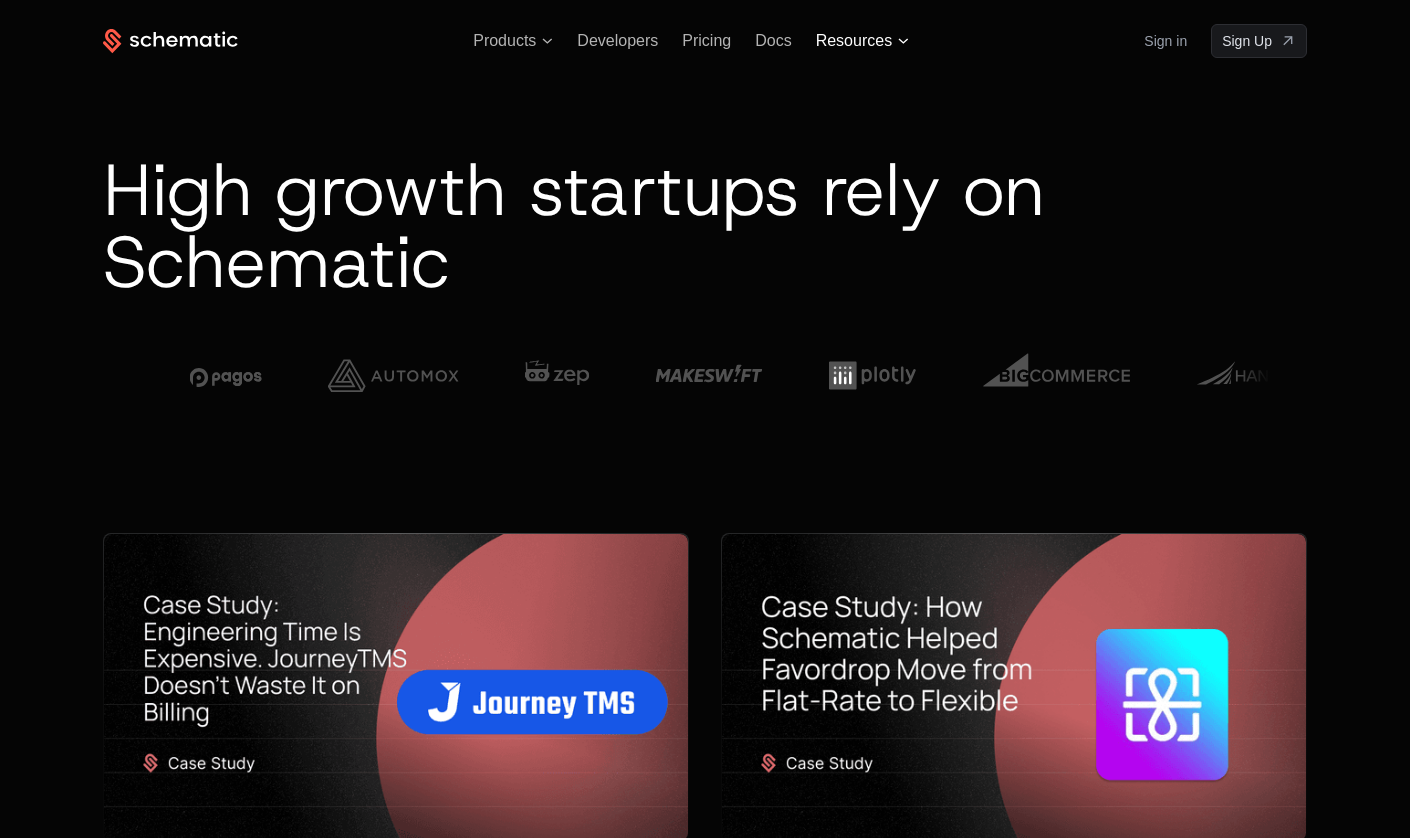 click on "Resources" at bounding box center [854, 41] 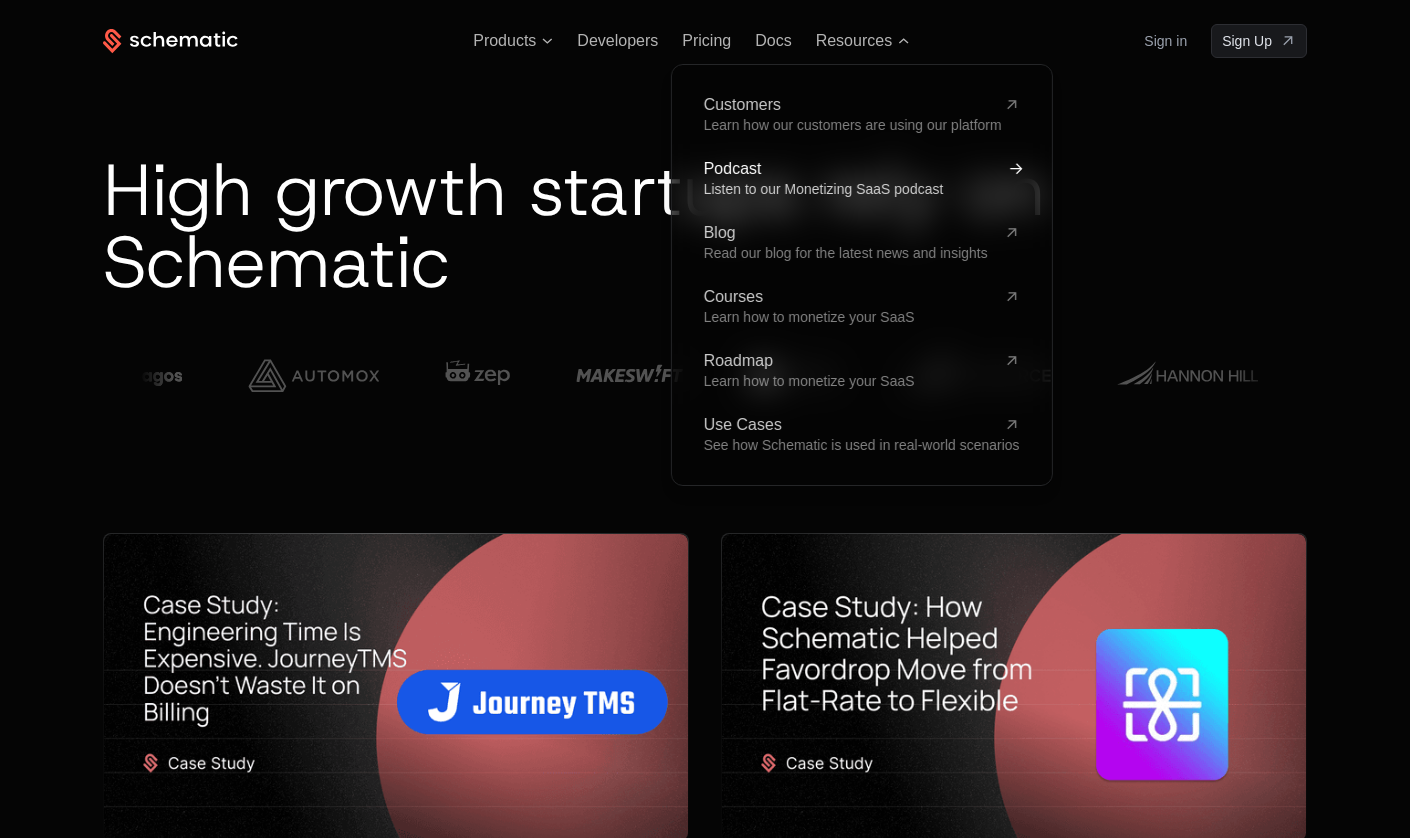 click on "Listen to our Monetizing SaaS podcast" at bounding box center (824, 189) 